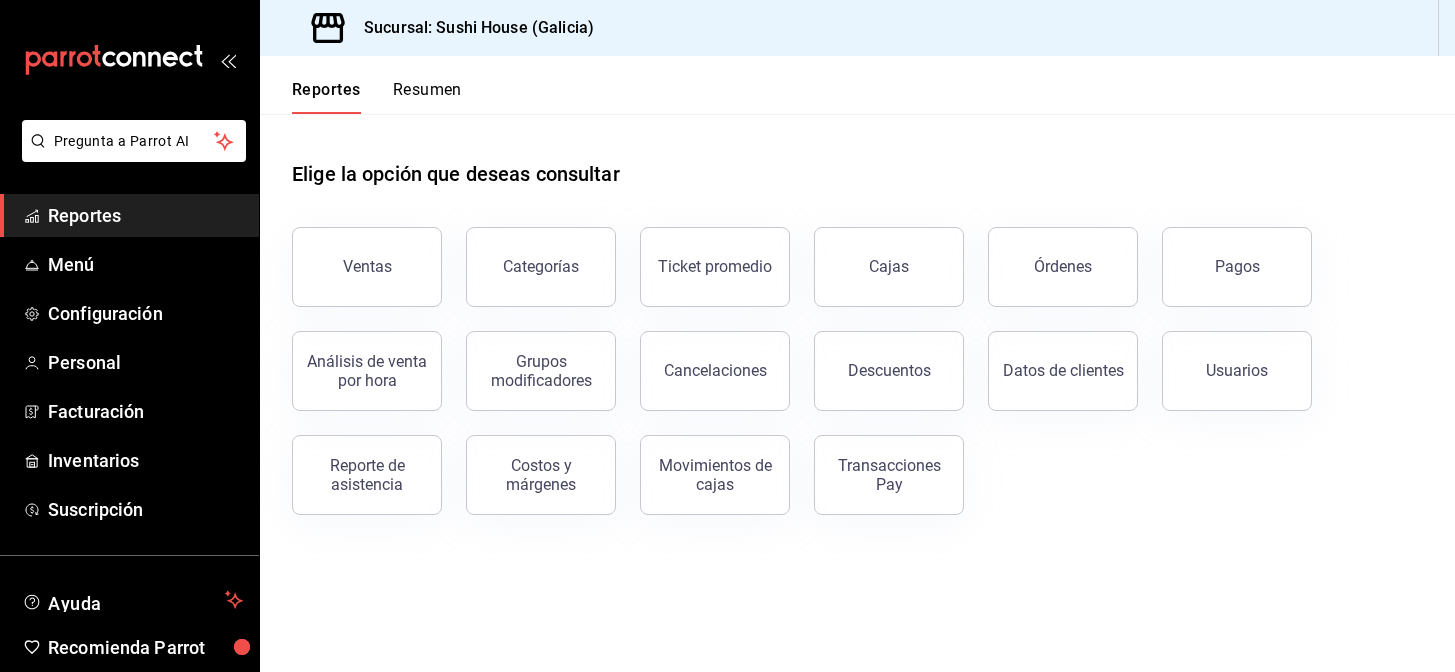 scroll, scrollTop: 0, scrollLeft: 0, axis: both 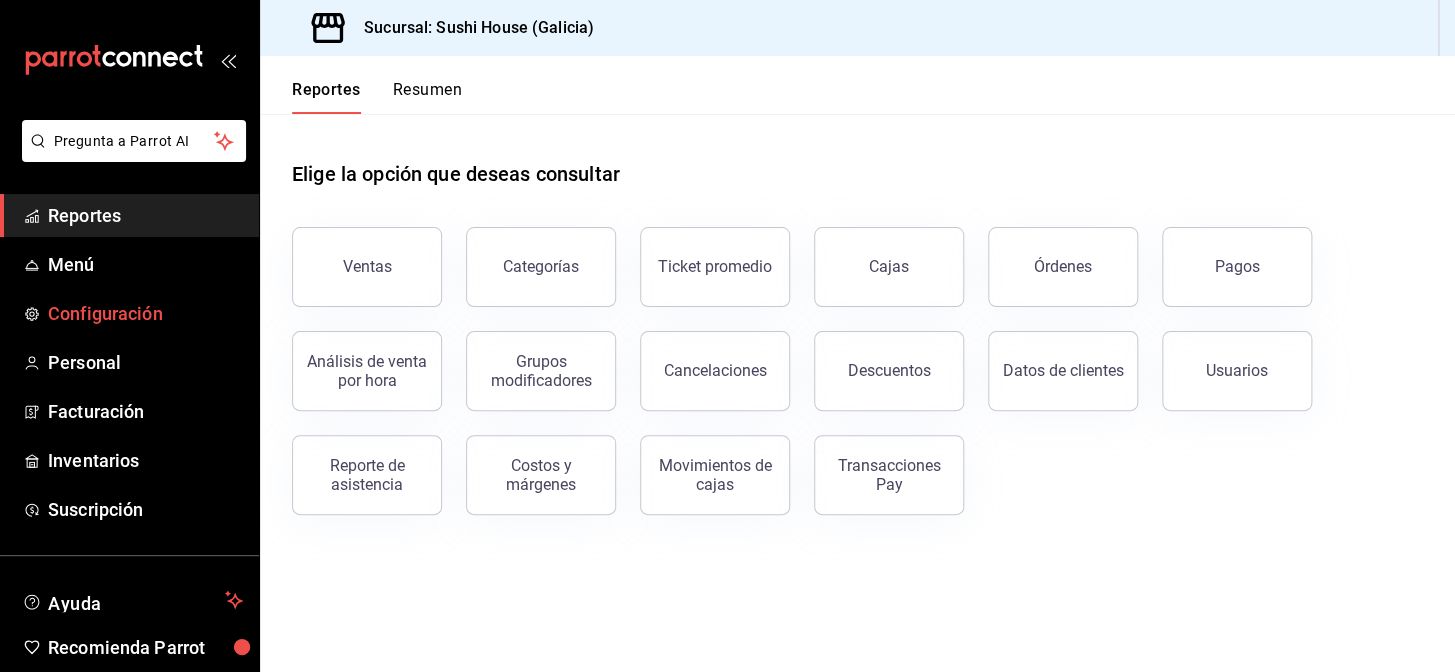 click on "Ventas" at bounding box center [367, 267] 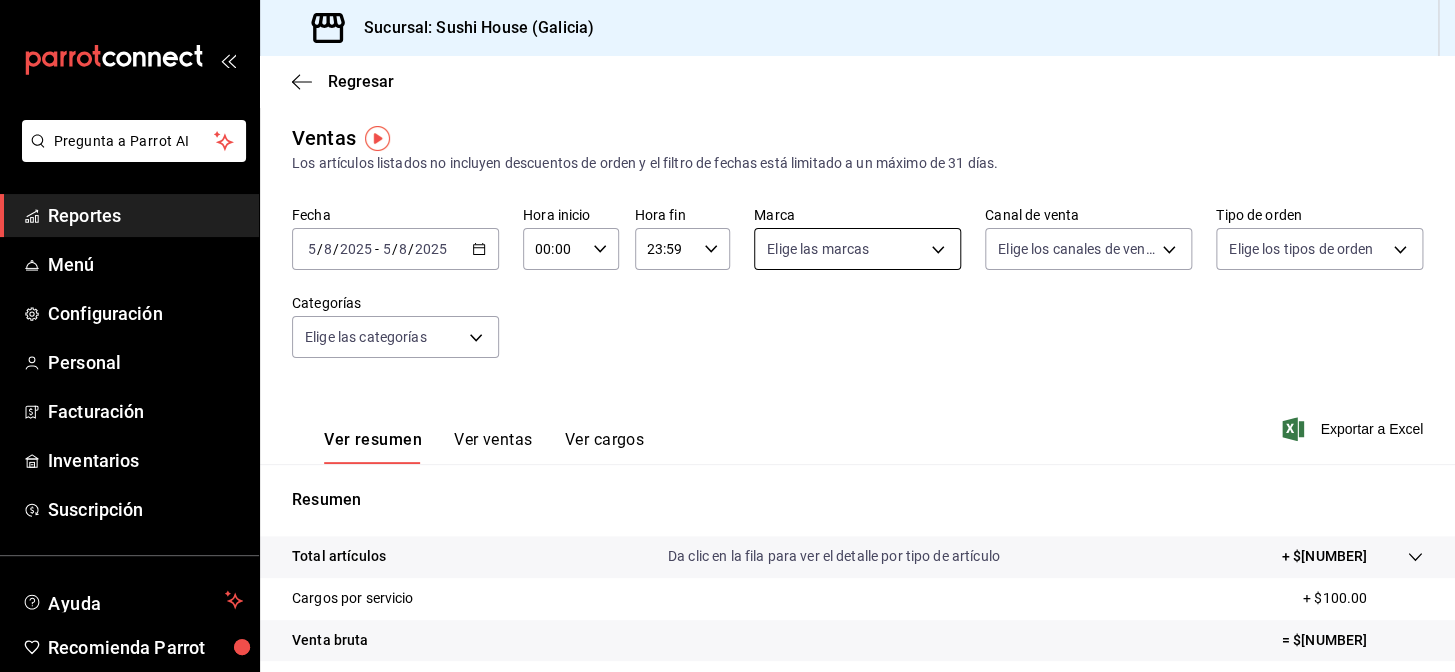 click on "Pregunta a Parrot AI Reportes   Menú   Configuración   Personal   Facturación   Inventarios   Suscripción   Ayuda Recomienda Parrot   [STATE] Encargado   Sugerir nueva función   Sucursal: Sushi House ([STATE]) Regresar Ventas Los artículos listados no incluyen descuentos de orden y el filtro de fechas está limitado a un máximo de 31 días. Fecha [DATE] [DATE] - [DATE] [DATE] Hora inicio 00:00 Hora inicio Hora fin 23:59 Hora fin Marca Elige las marcas Canal de venta Elige los canales de venta Tipo de orden Elige los tipos de orden Categorías Elige las categorías Ver resumen Ver ventas Ver cargos Exportar a Excel Resumen Total artículos Da clic en la fila para ver el detalle por tipo de artículo + $[NUMBER] Cargos por servicio + $[NUMBER] Venta bruta = $[NUMBER] Descuentos totales - $[NUMBER] Certificados de regalo - $[NUMBER] Venta total = $[NUMBER] Impuestos - $[NUMBER] Venta neta = $[NUMBER] Pregunta a Parrot AI Reportes   Menú   Configuración   Personal   Facturación" at bounding box center [727, 336] 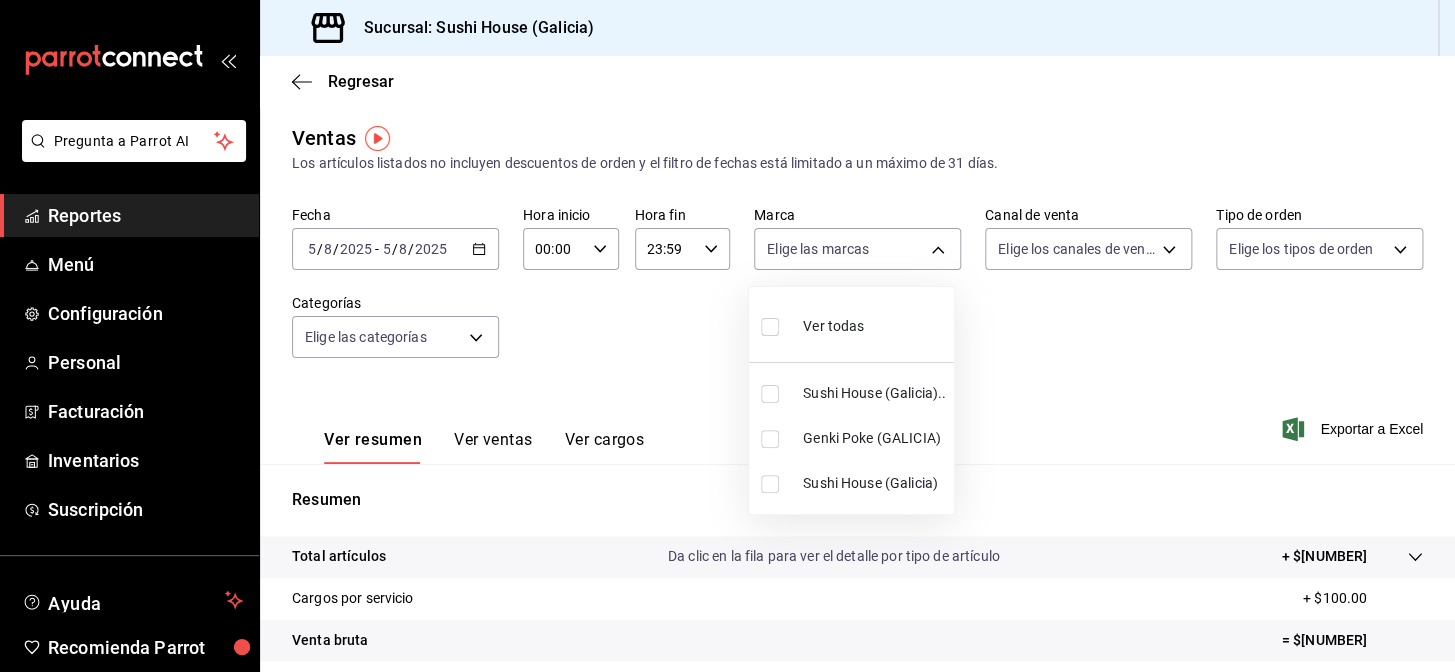 click on "Sushi House (Galicia).." at bounding box center (851, 393) 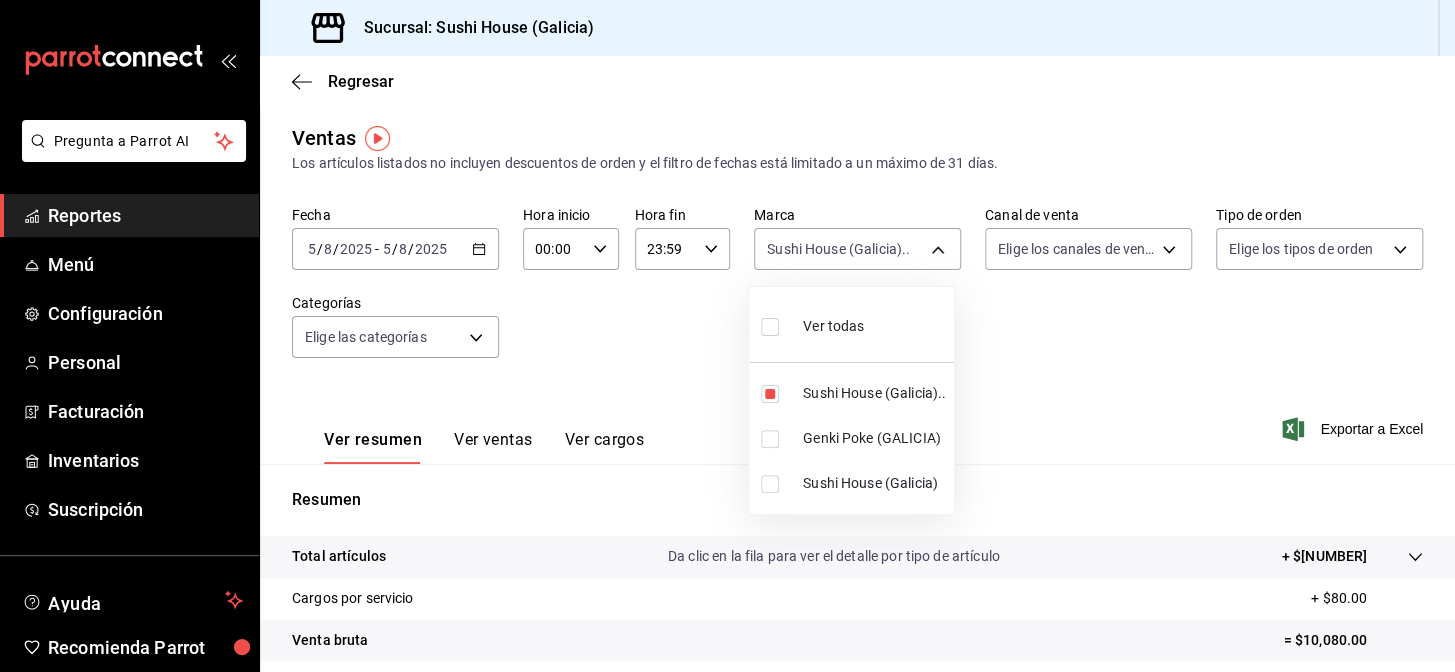 click at bounding box center [770, 484] 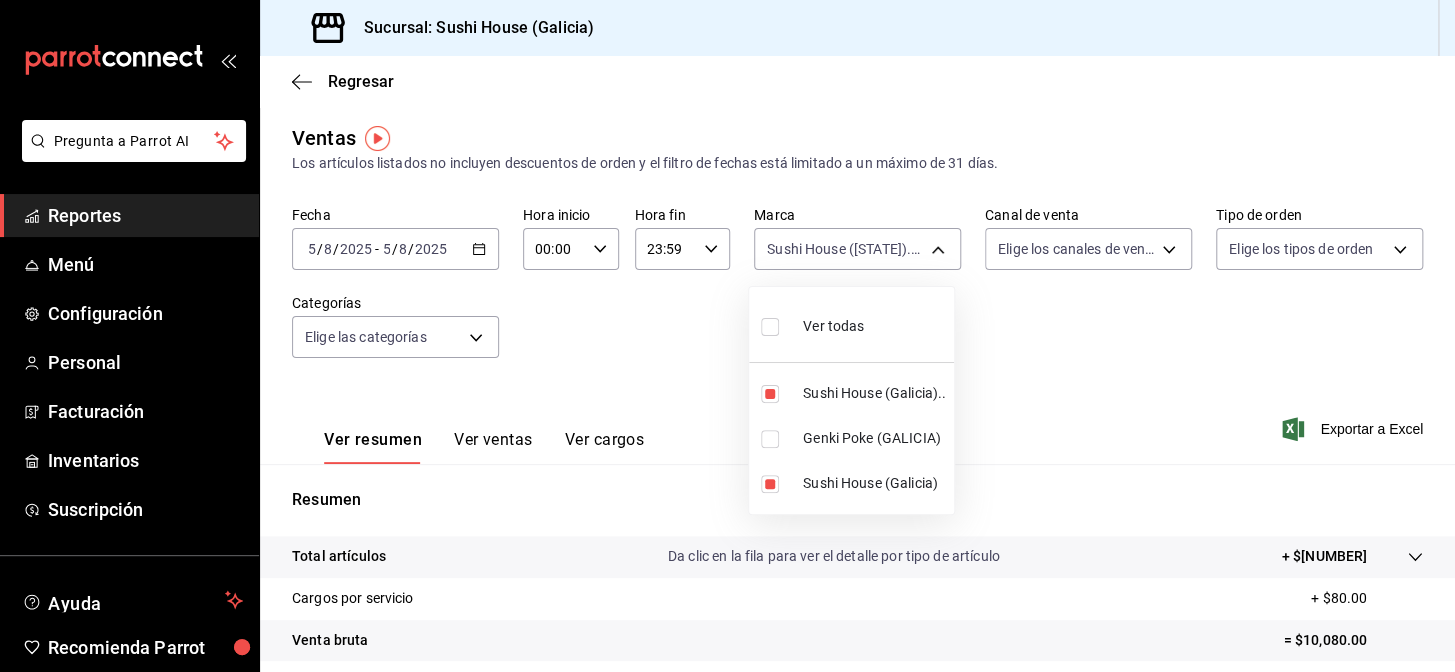 click at bounding box center [727, 336] 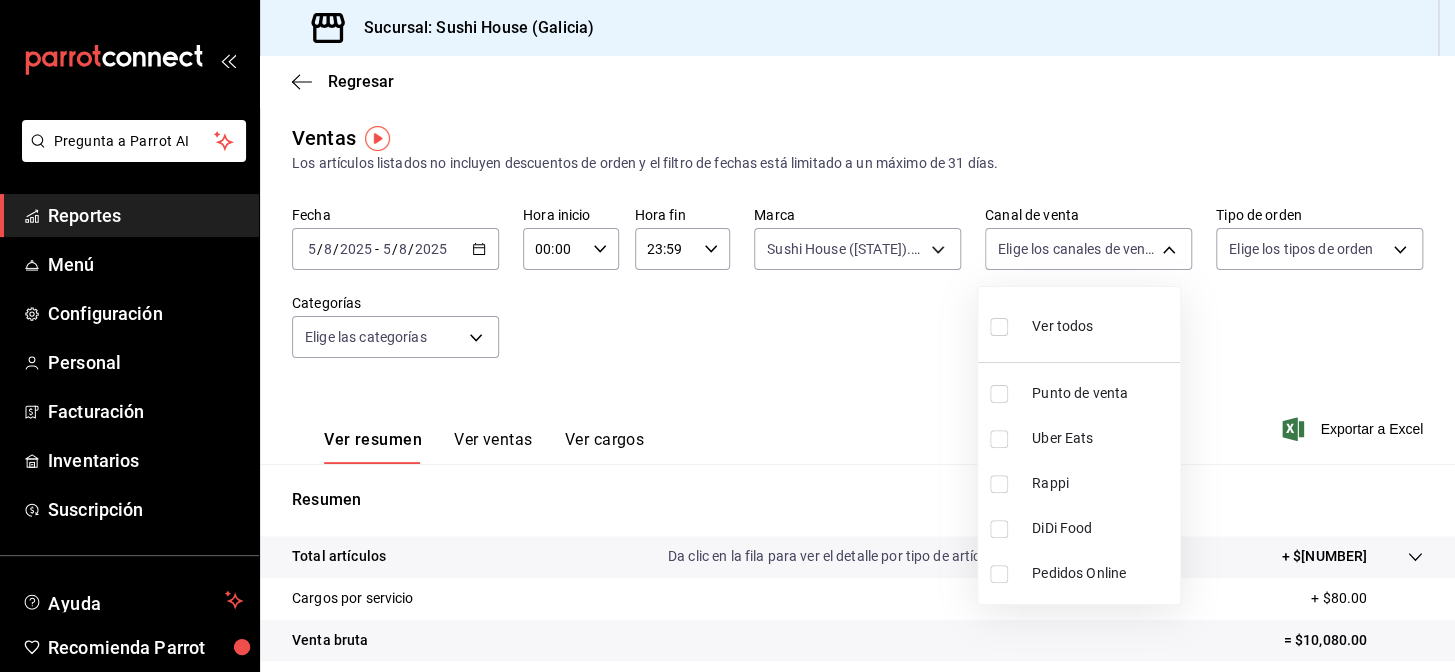 click on "Pregunta a Parrot AI Reportes   Menú   Configuración   Personal   Facturación   Inventarios   Suscripción   Ayuda Recomienda Parrot   [STATE] Encargado   Sugerir nueva función   Sucursal: Sushi House ([STATE]) Regresar Ventas Los artículos listados no incluyen descuentos de orden y el filtro de fechas está limitado a un máximo de 31 días. Fecha [DATE] [DATE] - [DATE] [DATE] Hora inicio 00:00 Hora inicio Hora fin 23:59 Hora fin Marca Sushi House ([STATE]).., Sushi House ([STATE]) [UUID],[UUID],[UUID] Canal de venta Elige los canales de venta Tipo de orden Elige los tipos de orden Categorías Elige las categorías Ver resumen Ver ventas Ver cargos Exportar a Excel Resumen Total artículos Da clic en la fila para ver el detalle por tipo de artículo + $[NUMBER] Cargos por servicio + $[NUMBER] Venta bruta = $[NUMBER] Descuentos totales - $[NUMBER] Certificados de regalo - $[NUMBER] Venta total = $[NUMBER] Impuestos - $[NUMBER] Venta neta" at bounding box center [727, 336] 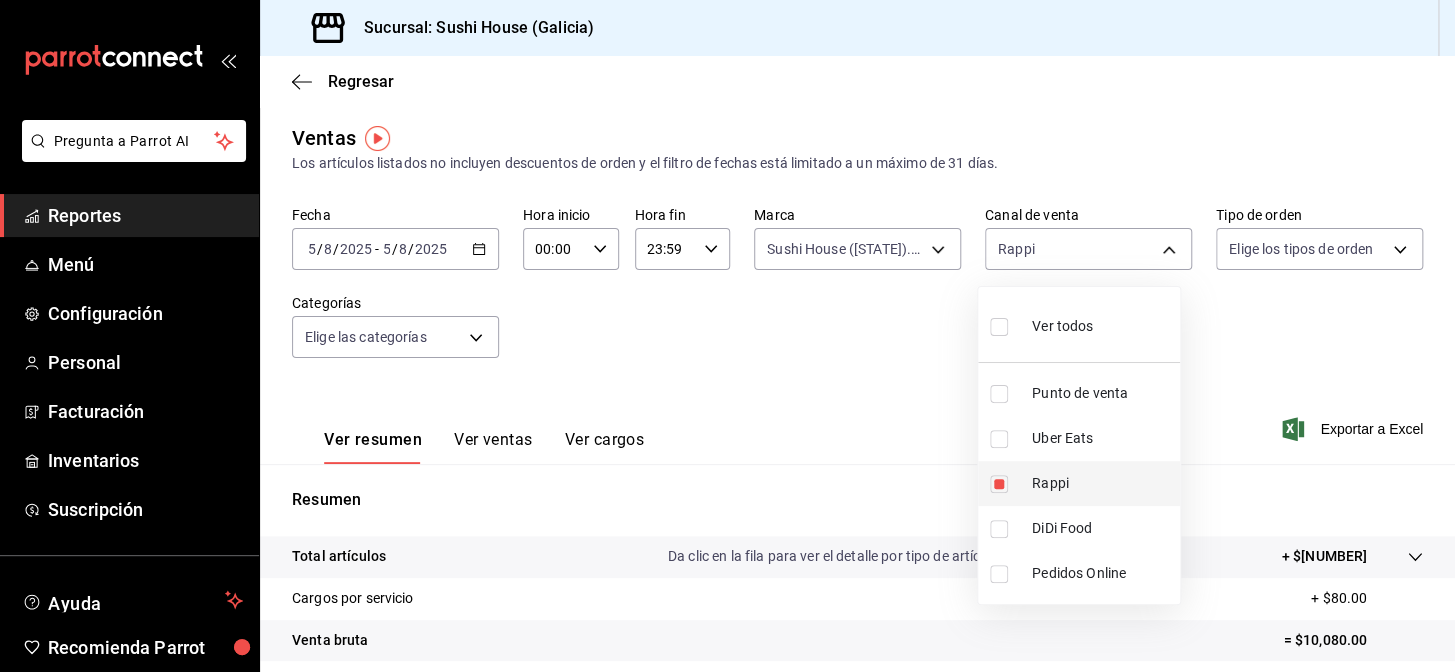 type on "RAPPI" 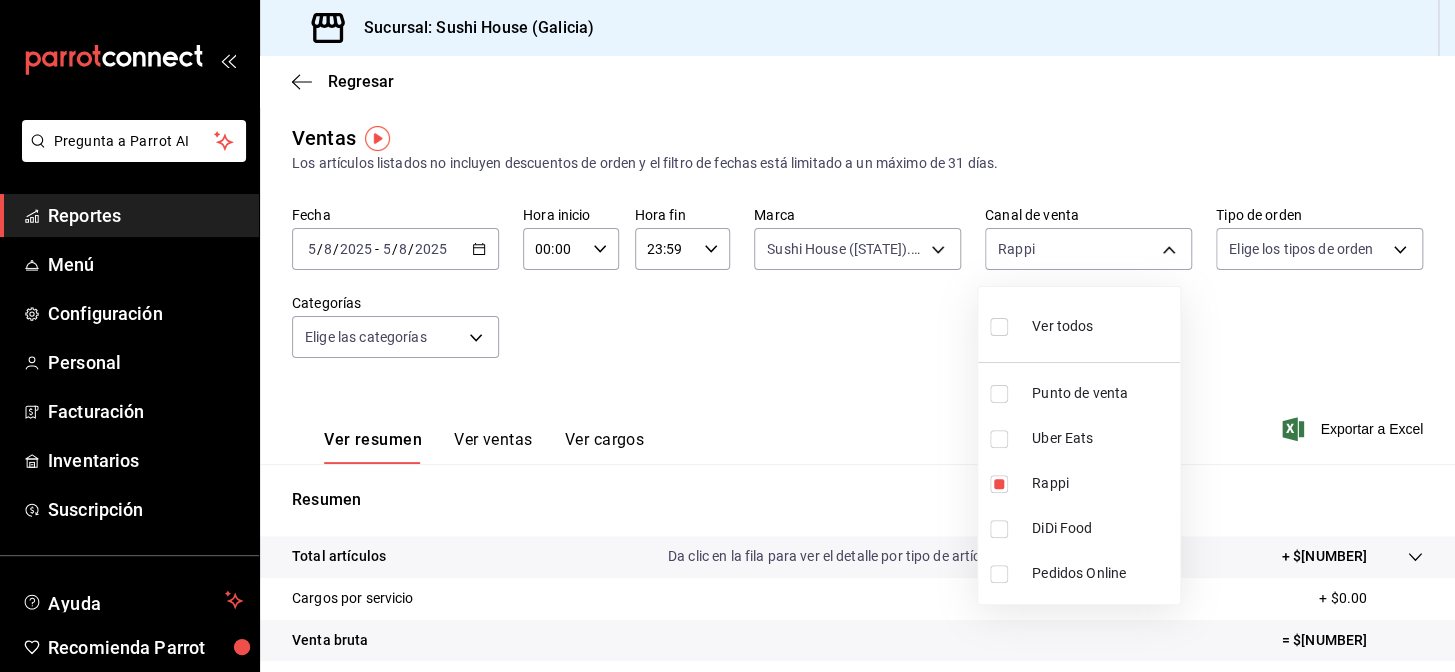 click at bounding box center [727, 336] 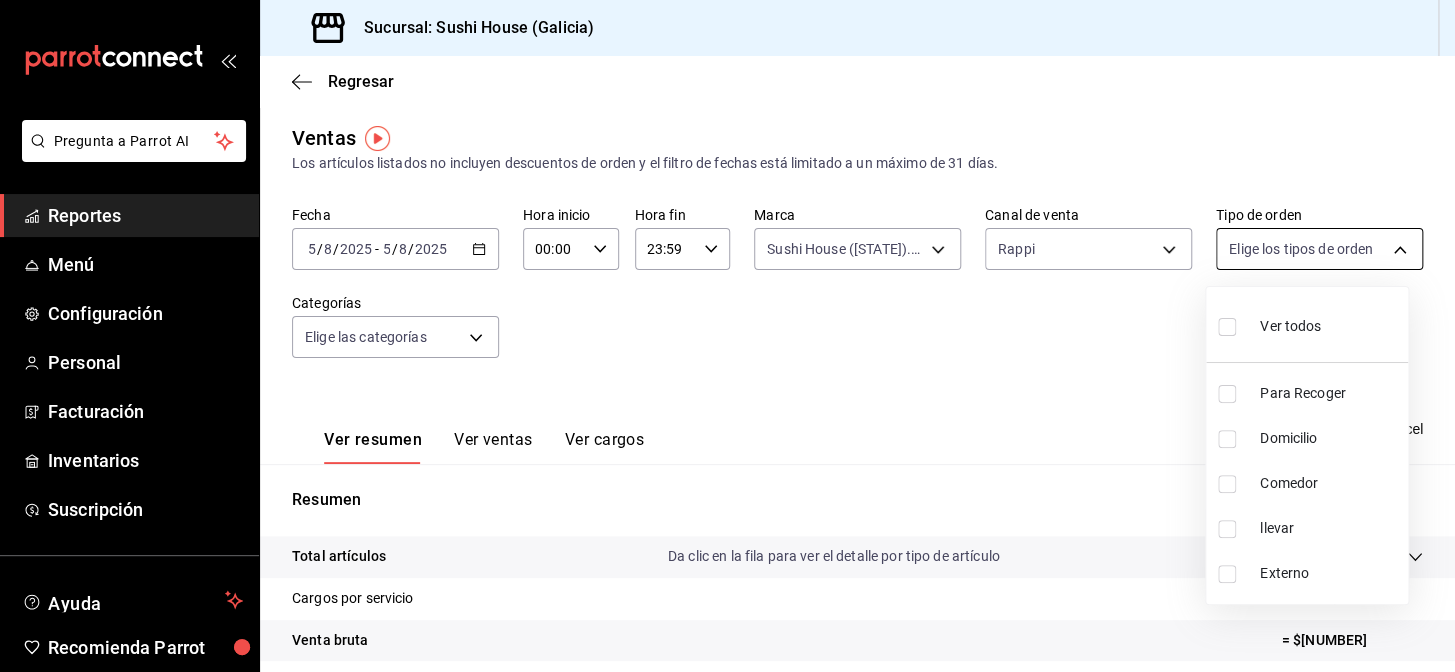 click on "Pregunta a Parrot AI Reportes   Menú   Configuración   Personal   Facturación   Inventarios   Suscripción   Ayuda Recomienda Parrot   [STATE] Encargado   Sugerir nueva función   Sucursal: Sushi House ([STATE]) Regresar Ventas Los artículos listados no incluyen descuentos de orden y el filtro de fechas está limitado a un máximo de 31 días. Fecha [DATE] [DATE] - [DATE] [DATE] Hora inicio 00:00 Hora inicio Hora fin 23:59 Hora fin Marca Sushi House ([STATE]).., Sushi House ([STATE]) [UUID],[UUID],[UUID] Canal de venta Rappi RAPPI Tipo de orden Elige los tipos de orden Categorías Elige las categorías Ver resumen Ver ventas Ver cargos Exportar a Excel Resumen Total artículos Da clic en la fila para ver el detalle por tipo de artículo + $[NUMBER] Cargos por servicio + $[NUMBER] Venta bruta = $[NUMBER] Descuentos totales - $[NUMBER] Certificados de regalo - $[NUMBER] Venta total = $[NUMBER] Impuestos - $[NUMBER] Venta neta = $[NUMBER] Reportes" at bounding box center (727, 336) 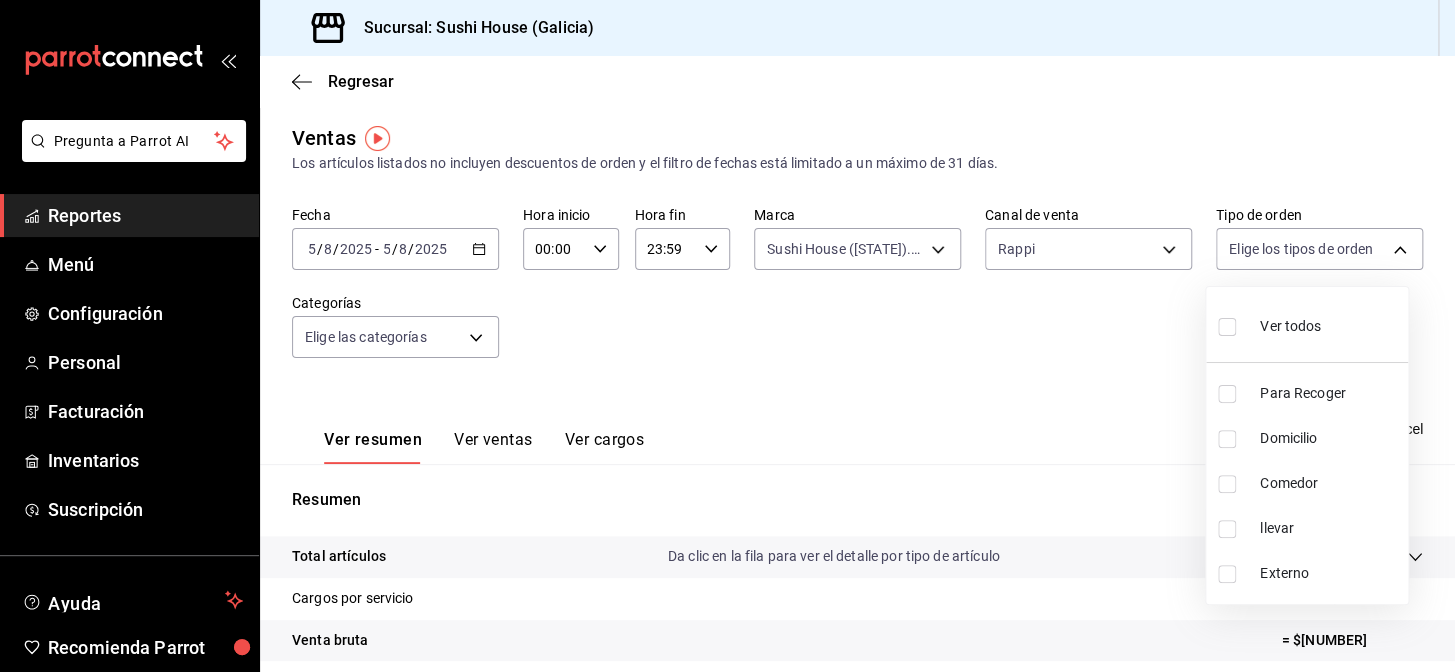 click at bounding box center (727, 336) 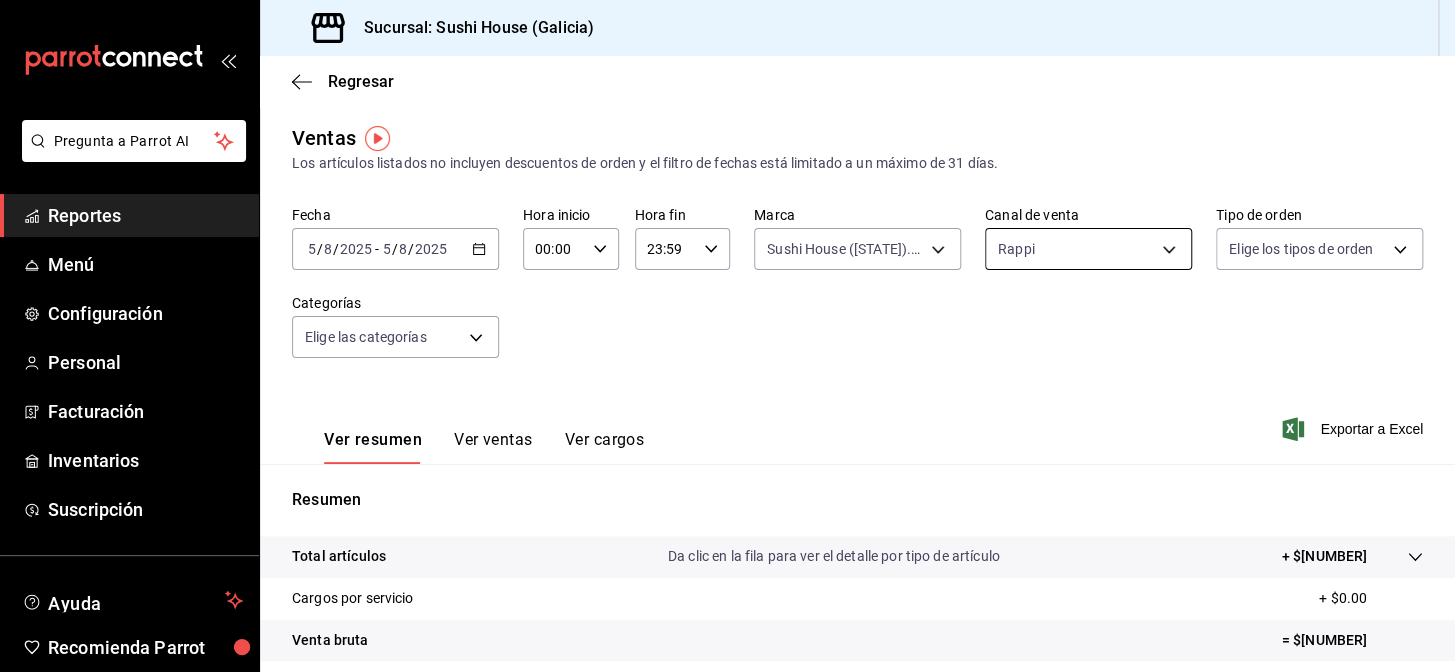 click on "Pregunta a Parrot AI Reportes   Menú   Configuración   Personal   Facturación   Inventarios   Suscripción   Ayuda Recomienda Parrot   [STATE] Encargado   Sugerir nueva función   Sucursal: Sushi House ([STATE]) Regresar Ventas Los artículos listados no incluyen descuentos de orden y el filtro de fechas está limitado a un máximo de 31 días. Fecha [DATE] [DATE] - [DATE] [DATE] Hora inicio 00:00 Hora inicio Hora fin 23:59 Hora fin Marca Sushi House ([STATE]).., Sushi House ([STATE]) [UUID],[UUID],[UUID] Canal de venta Rappi RAPPI Tipo de orden Elige los tipos de orden Categorías Elige las categorías Ver resumen Ver ventas Ver cargos Exportar a Excel Resumen Total artículos Da clic en la fila para ver el detalle por tipo de artículo + $[NUMBER] Cargos por servicio + $[NUMBER] Venta bruta = $[NUMBER] Descuentos totales - $[NUMBER] Certificados de regalo - $[NUMBER] Venta total = $[NUMBER] Impuestos - $[NUMBER] Venta neta = $[NUMBER] Reportes" at bounding box center [727, 336] 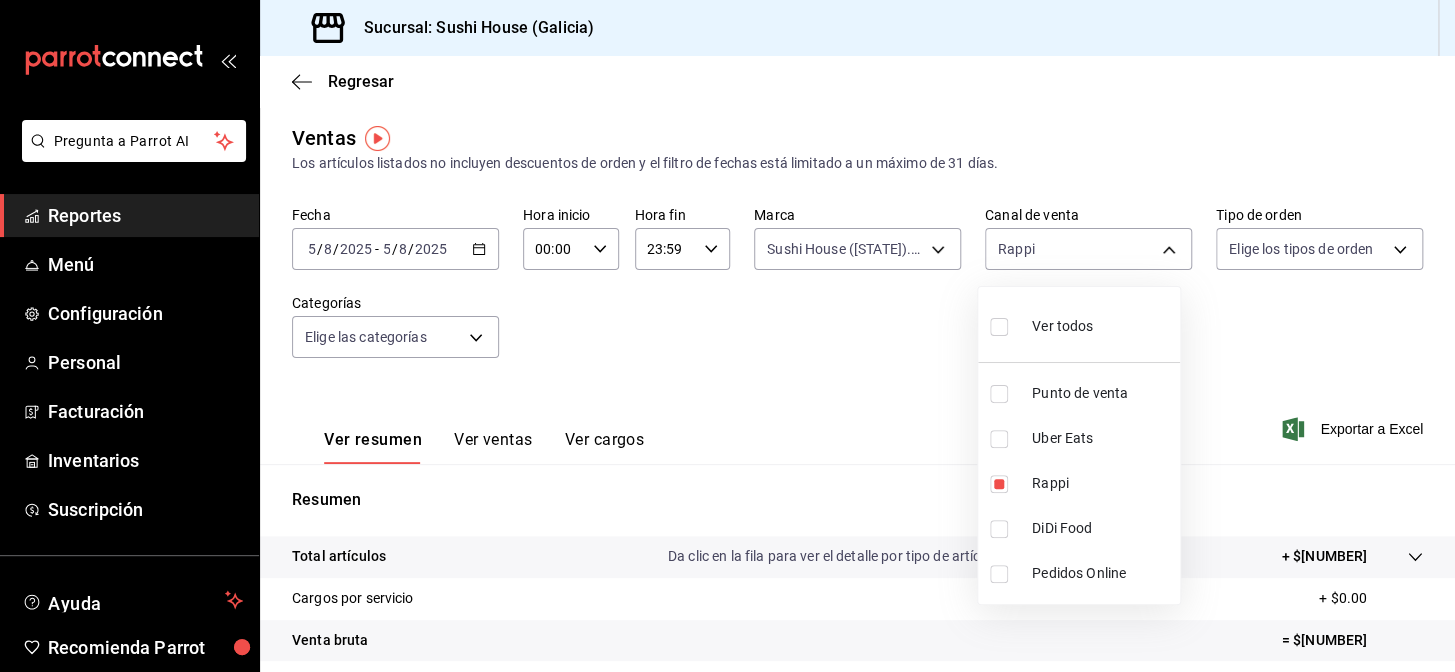 click at bounding box center [727, 336] 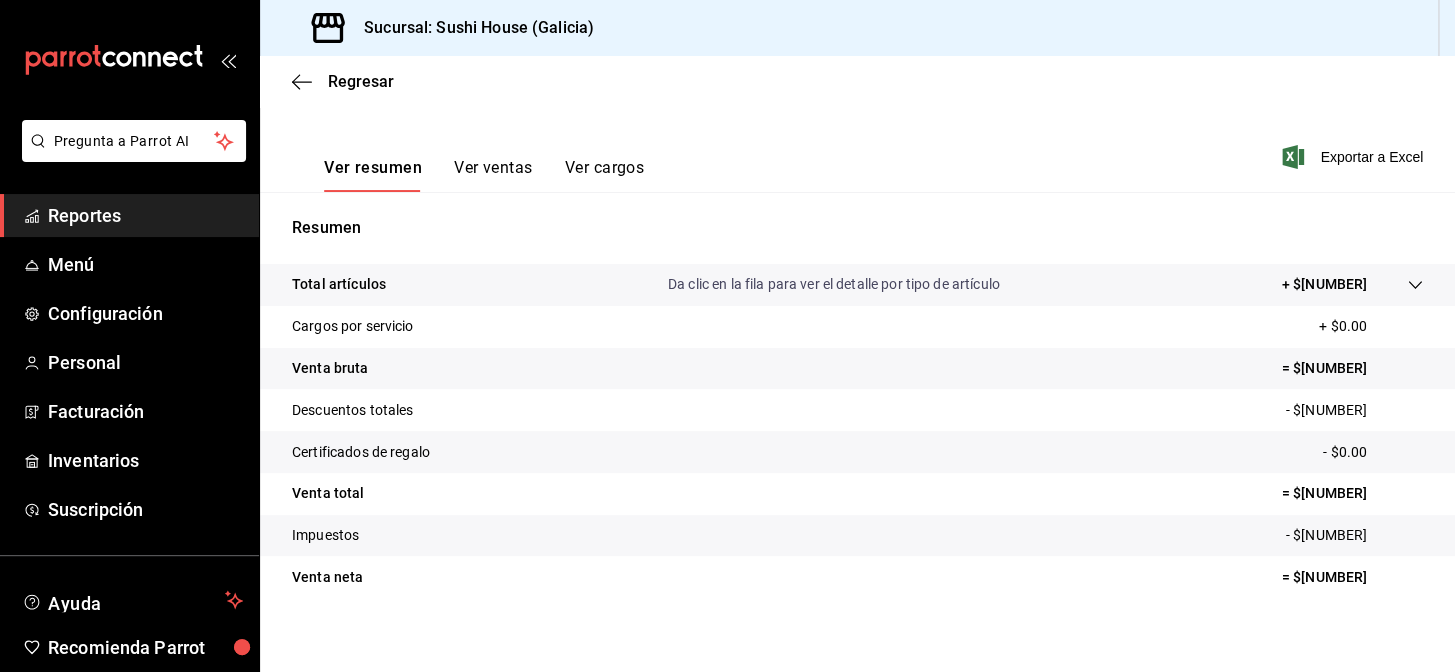 scroll, scrollTop: 286, scrollLeft: 0, axis: vertical 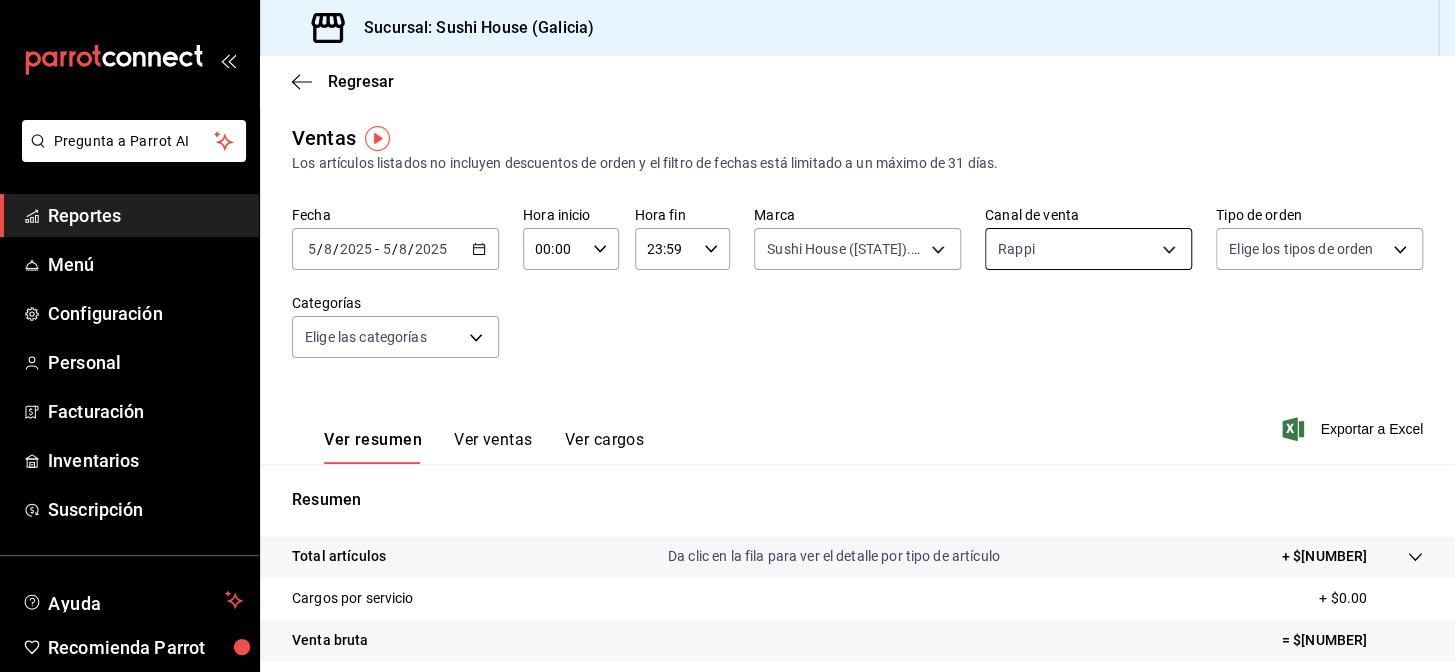 click on "Pregunta a Parrot AI Reportes   Menú   Configuración   Personal   Facturación   Inventarios   Suscripción   Ayuda Recomienda Parrot   [STATE] Encargado   Sugerir nueva función   Sucursal: Sushi House ([STATE]) Regresar Ventas Los artículos listados no incluyen descuentos de orden y el filtro de fechas está limitado a un máximo de 31 días. Fecha [DATE] [DATE] - [DATE] [DATE] Hora inicio 00:00 Hora inicio Hora fin 23:59 Hora fin Marca Sushi House ([STATE]).., Sushi House ([STATE]) [UUID],[UUID],[UUID] Canal de venta Rappi RAPPI Tipo de orden Elige los tipos de orden Categorías Elige las categorías Ver resumen Ver ventas Ver cargos Exportar a Excel Resumen Total artículos Da clic en la fila para ver el detalle por tipo de artículo + $[NUMBER] Cargos por servicio + $[NUMBER] Venta bruta = $[NUMBER] Descuentos totales - $[NUMBER] Certificados de regalo - $[NUMBER] Venta total = $[NUMBER] Impuestos - $[NUMBER] Venta neta = $[NUMBER] Reportes" at bounding box center (727, 336) 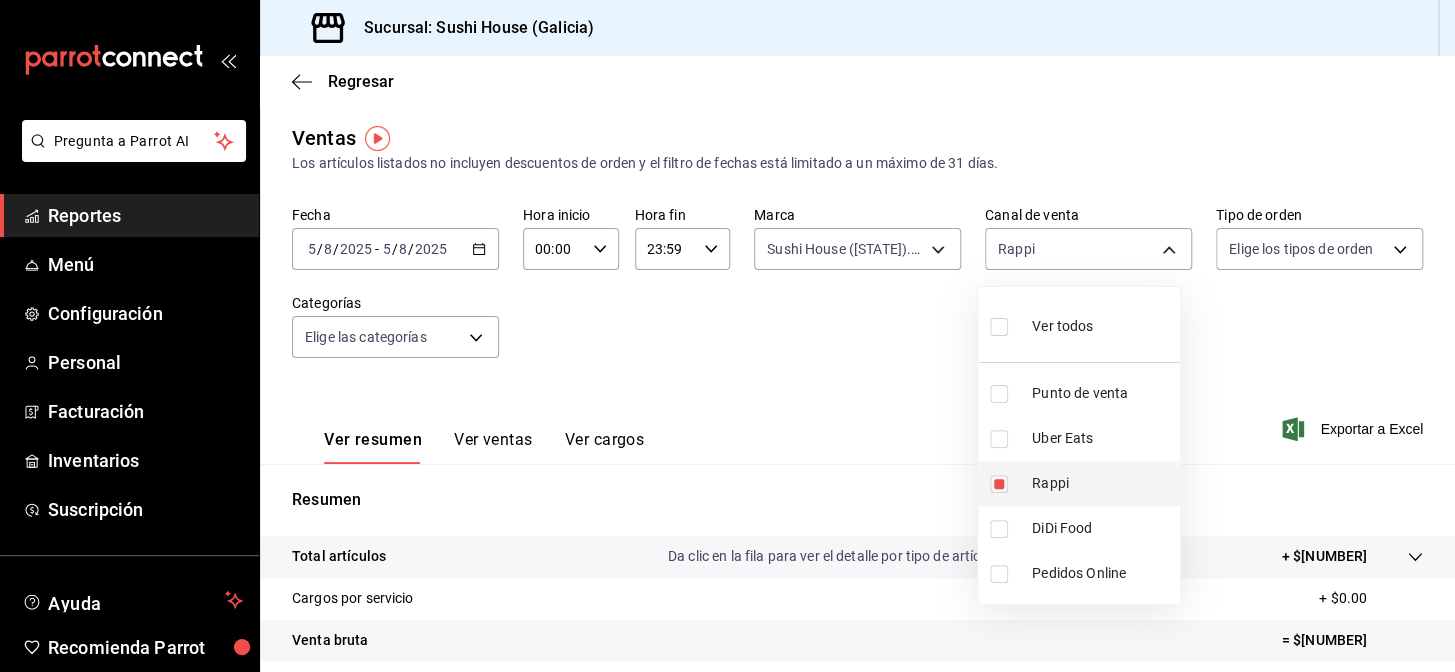 click at bounding box center [999, 484] 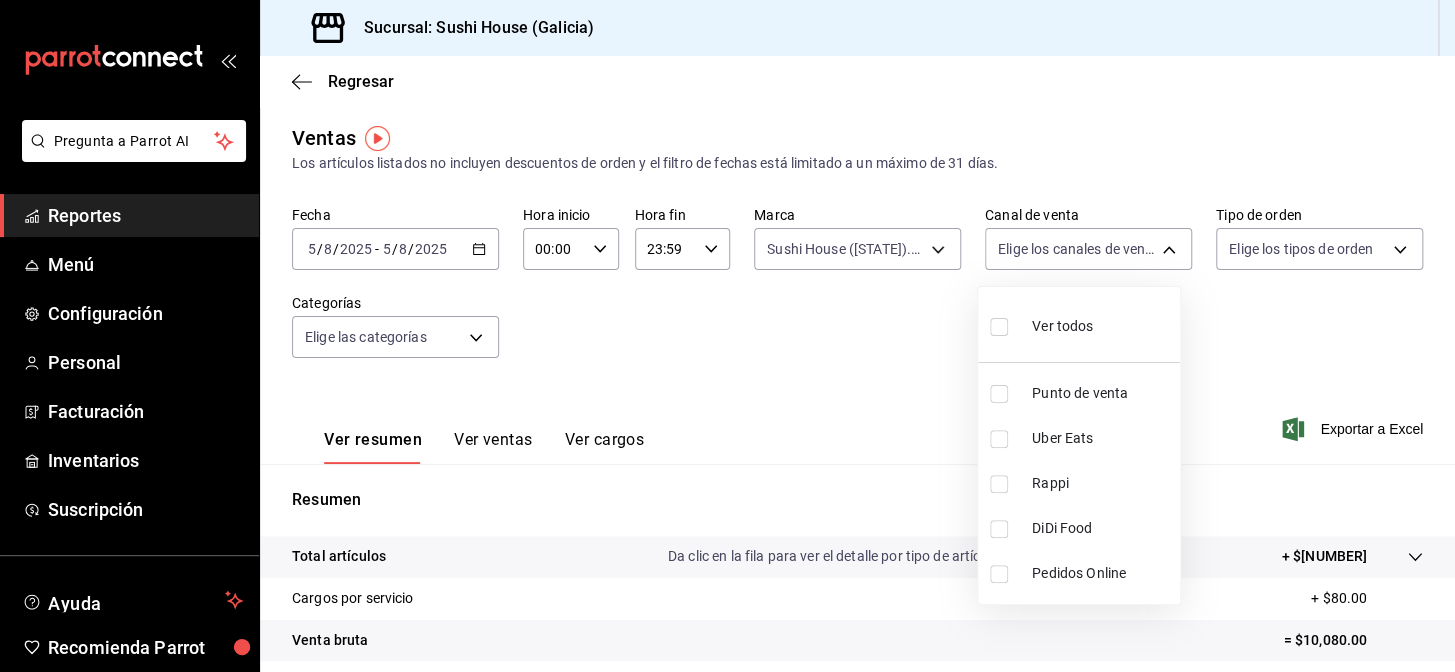 click at bounding box center (999, 529) 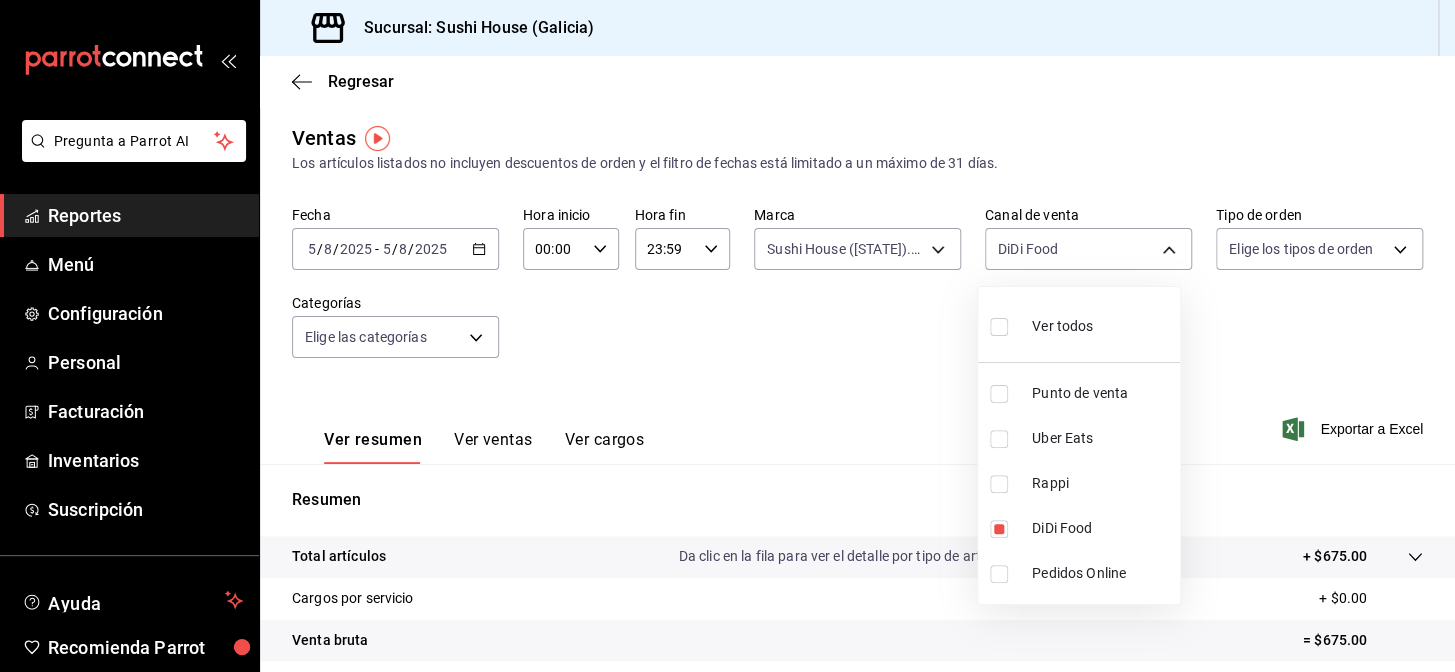 click at bounding box center (727, 336) 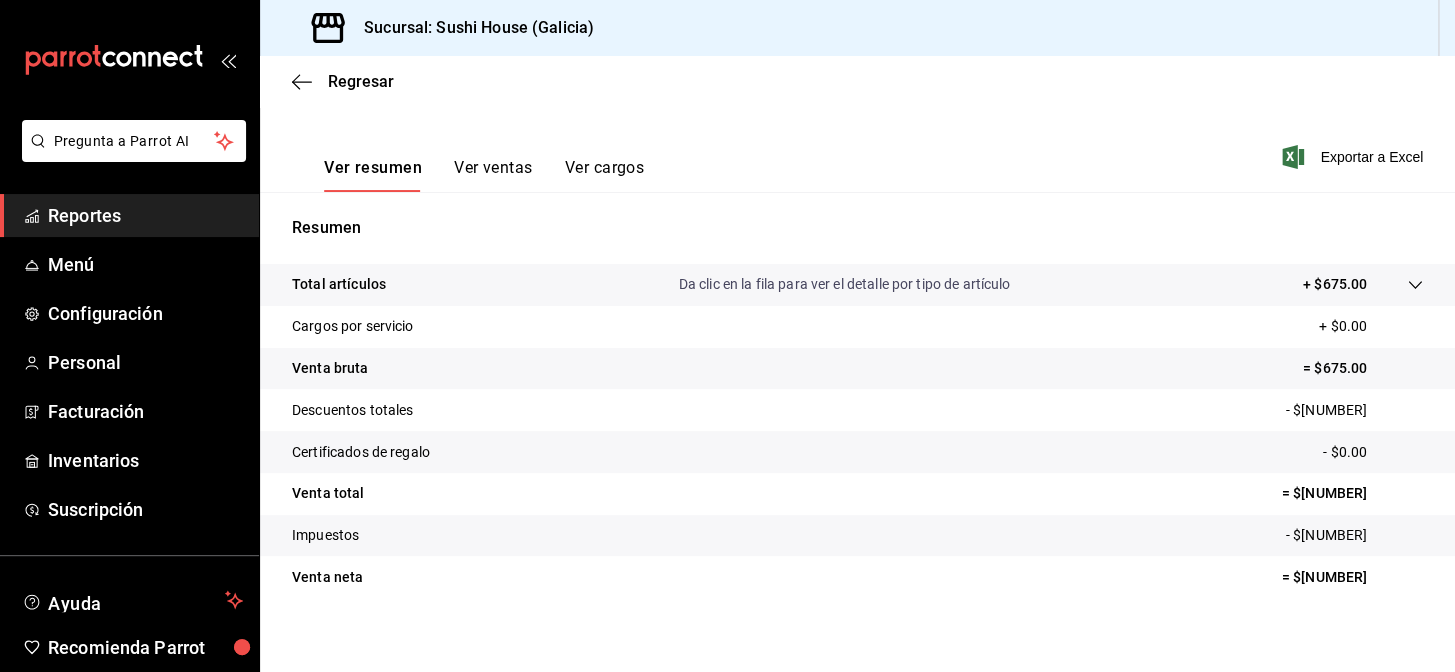 scroll, scrollTop: 286, scrollLeft: 0, axis: vertical 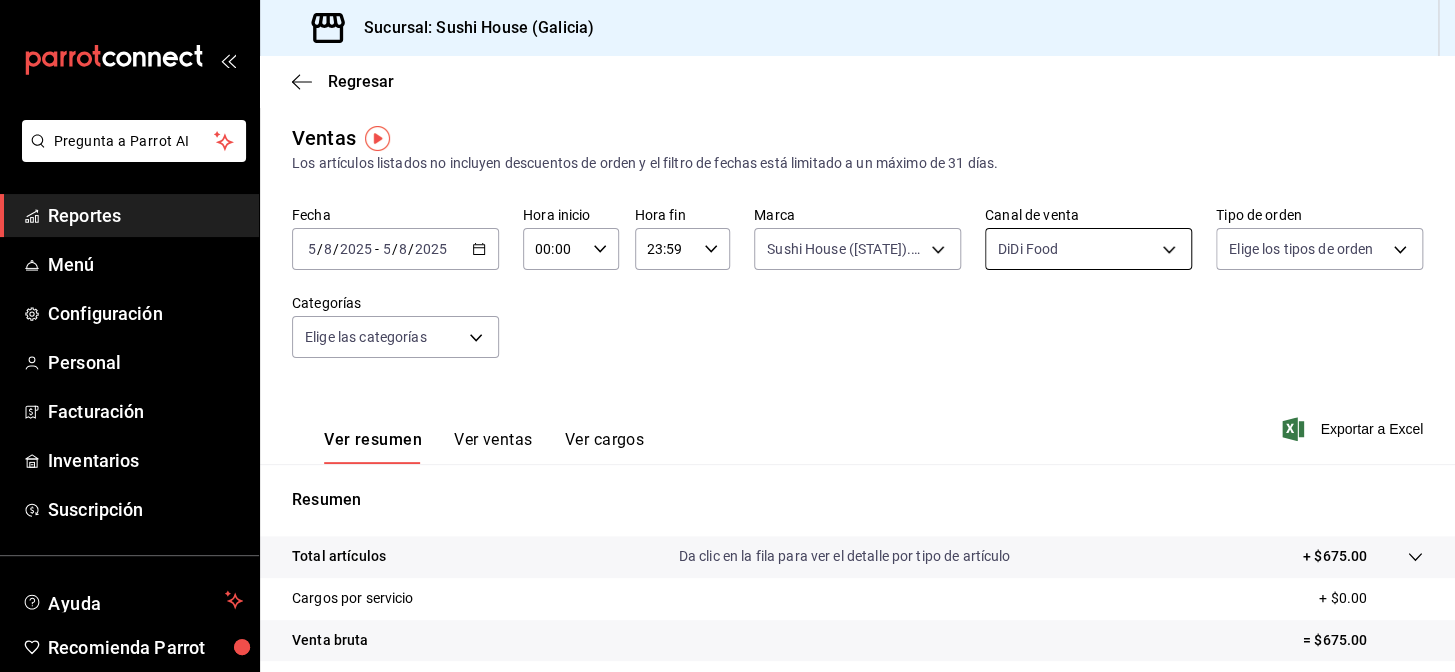 click on "Pregunta a Parrot AI Reportes   Menú   Configuración   Personal   Facturación   Inventarios   Suscripción   Ayuda Recomienda Parrot   [STATE] Encargado   Sugerir nueva función   Sucursal: Sushi House ([STATE]) Regresar Ventas Los artículos listados no incluyen descuentos de orden y el filtro de fechas está limitado a un máximo de 31 días. Fecha [DATE] [DATE] - [DATE] [DATE] Hora inicio 00:00 Hora inicio Hora fin 23:59 Hora fin Marca Sushi House ([STATE]).., Sushi House ([STATE]) [UUID],[UUID],[UUID] Canal de venta DiDi Food DIDI_FOOD Tipo de orden Elige los tipos de orden Categorías Elige las categorías Ver resumen Ver ventas Ver cargos Exportar a Excel Resumen Total artículos Da clic en la fila para ver el detalle por tipo de artículo + $[NUMBER] Cargos por servicio + $[NUMBER] Venta bruta = $[NUMBER] Descuentos totales - $[NUMBER] Certificados de regalo - $[NUMBER] Venta total = $[NUMBER] Impuestos - $[NUMBER] Venta neta = $[NUMBER] Reportes" at bounding box center [727, 336] 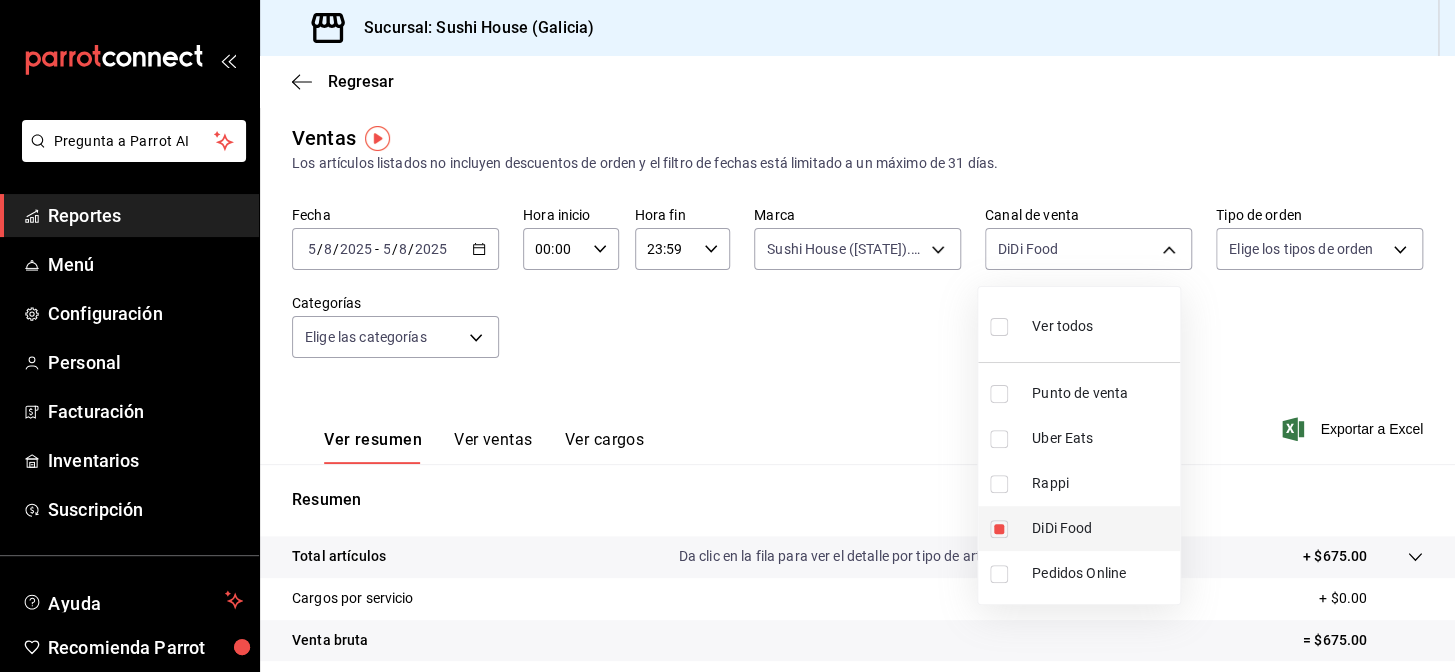 click at bounding box center [999, 529] 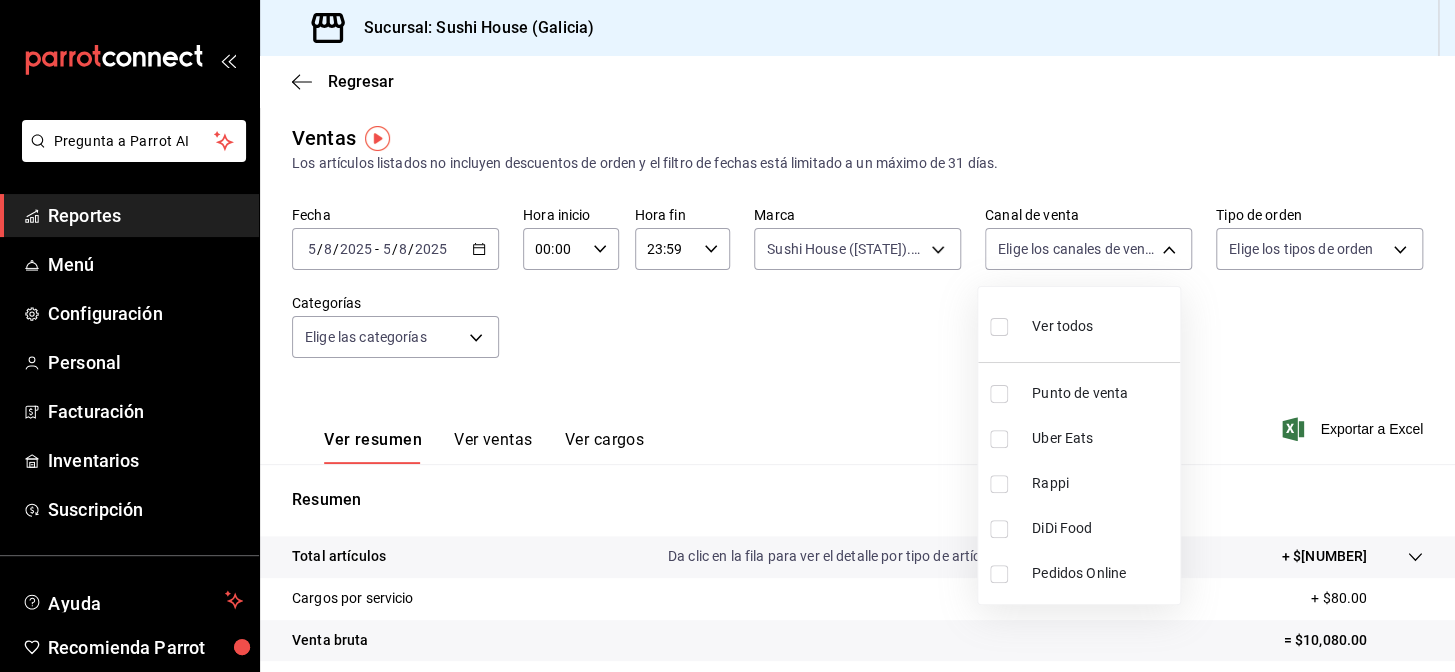 click at bounding box center (999, 439) 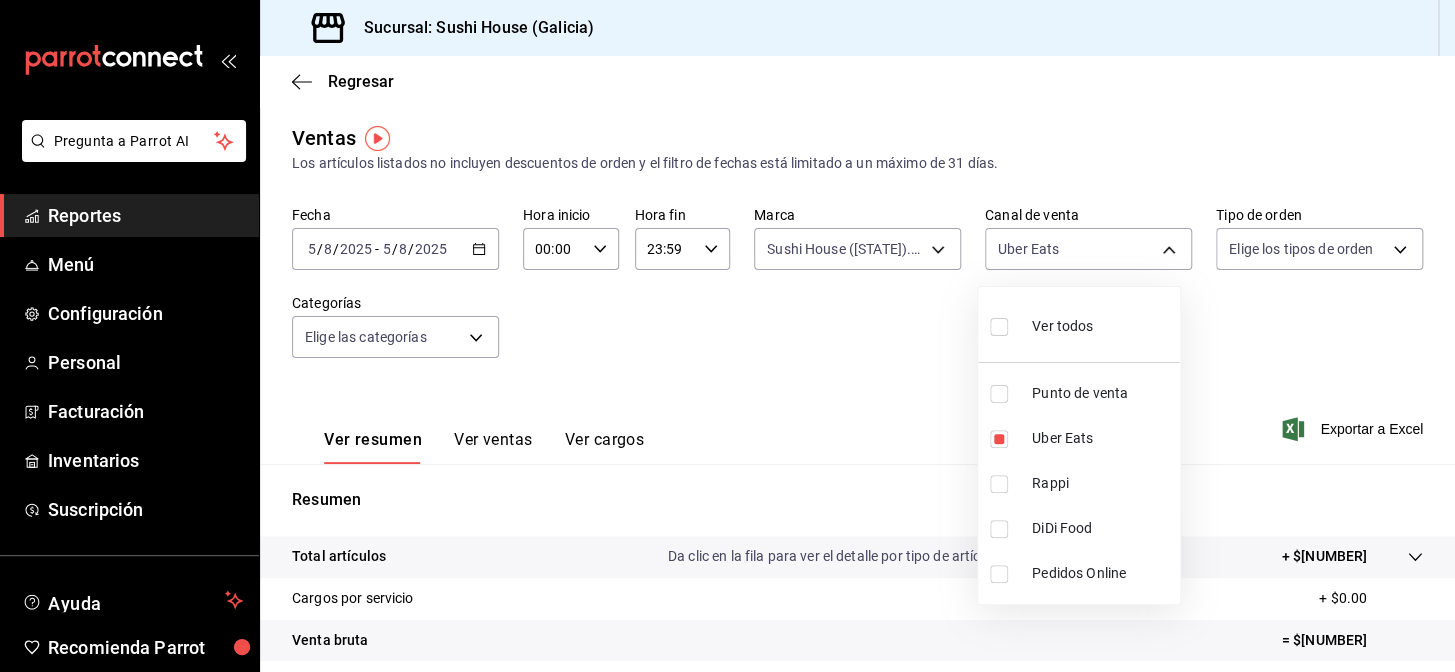 click at bounding box center [727, 336] 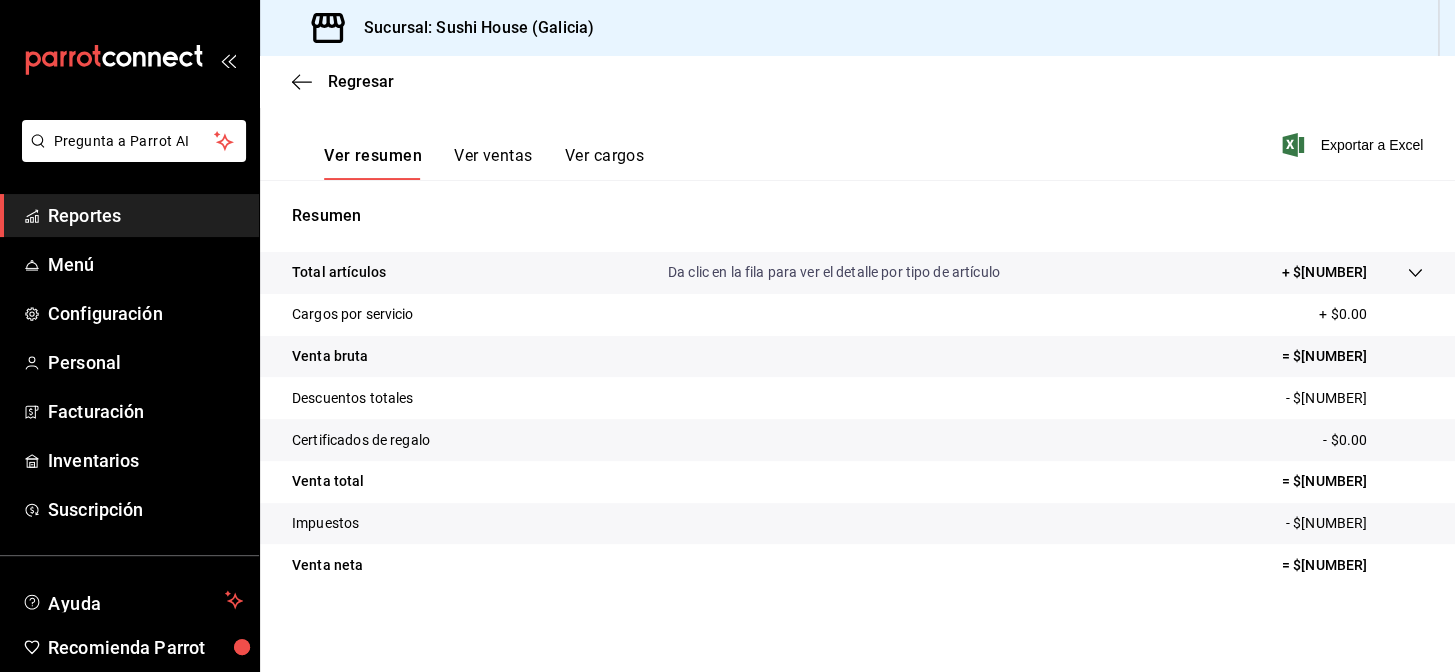 scroll, scrollTop: 286, scrollLeft: 0, axis: vertical 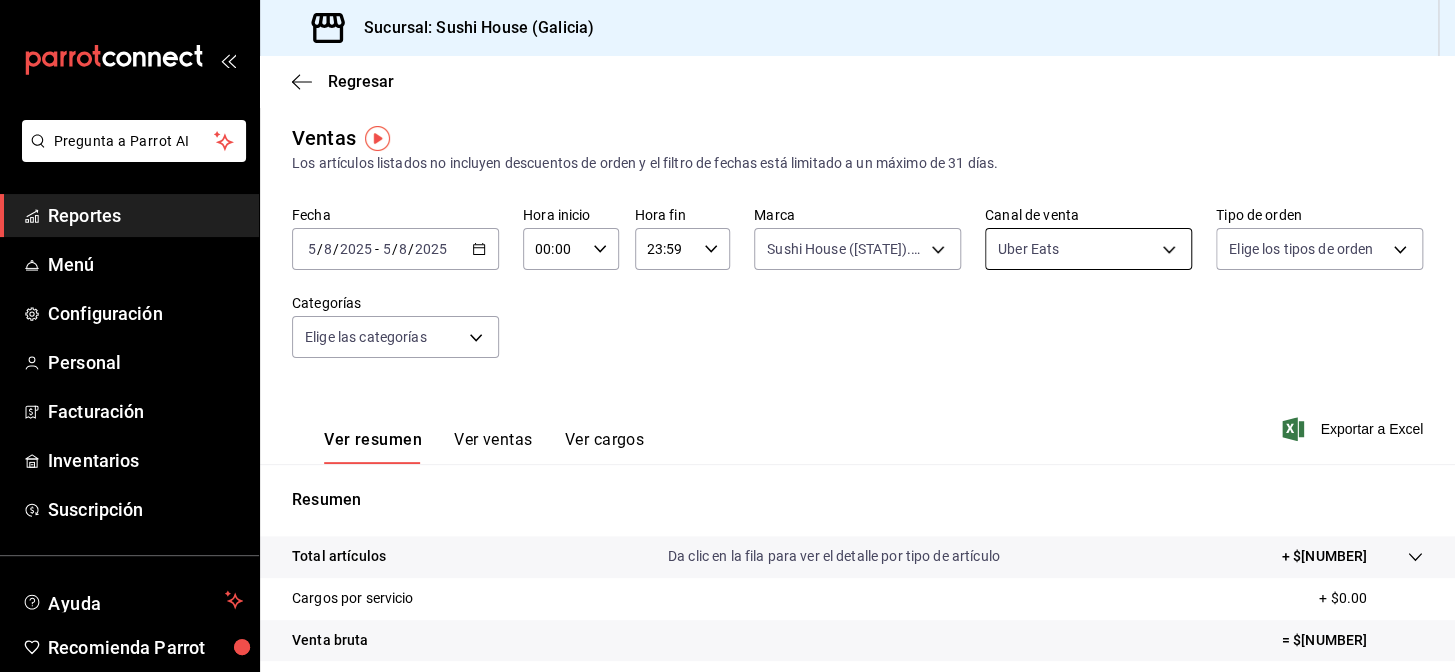 click on "Pregunta a Parrot AI Reportes   Menú   Configuración   Personal   Facturación   Inventarios   Suscripción   Ayuda Recomienda Parrot   [STATE] Encargado   Sugerir nueva función   Sucursal: Sushi House ([STATE]) Regresar Ventas Los artículos listados no incluyen descuentos de orden y el filtro de fechas está limitado a un máximo de 31 días. Fecha [DATE] [DATE] - [DATE] [DATE] Hora inicio 00:00 Hora inicio Hora fin 23:59 Hora fin Marca Sushi House ([STATE]).., Sushi House ([STATE]) [UUID],[UUID] Canal de venta Uber Eats UBER_EATS Tipo de orden Elige los tipos de orden Categorías Elige las categorías Ver resumen Ver ventas Ver cargos Exportar a Excel Resumen Total artículos Da clic en la fila para ver el detalle por tipo de artículo + $[NUMBER] Cargos por servicio + $[NUMBER] Venta bruta = $[NUMBER] Descuentos totales - $[NUMBER] Certificados de regalo - $[NUMBER] Venta total = $[NUMBER] Impuestos - $[NUMBER] Venta neta = $[NUMBER]" at bounding box center [727, 336] 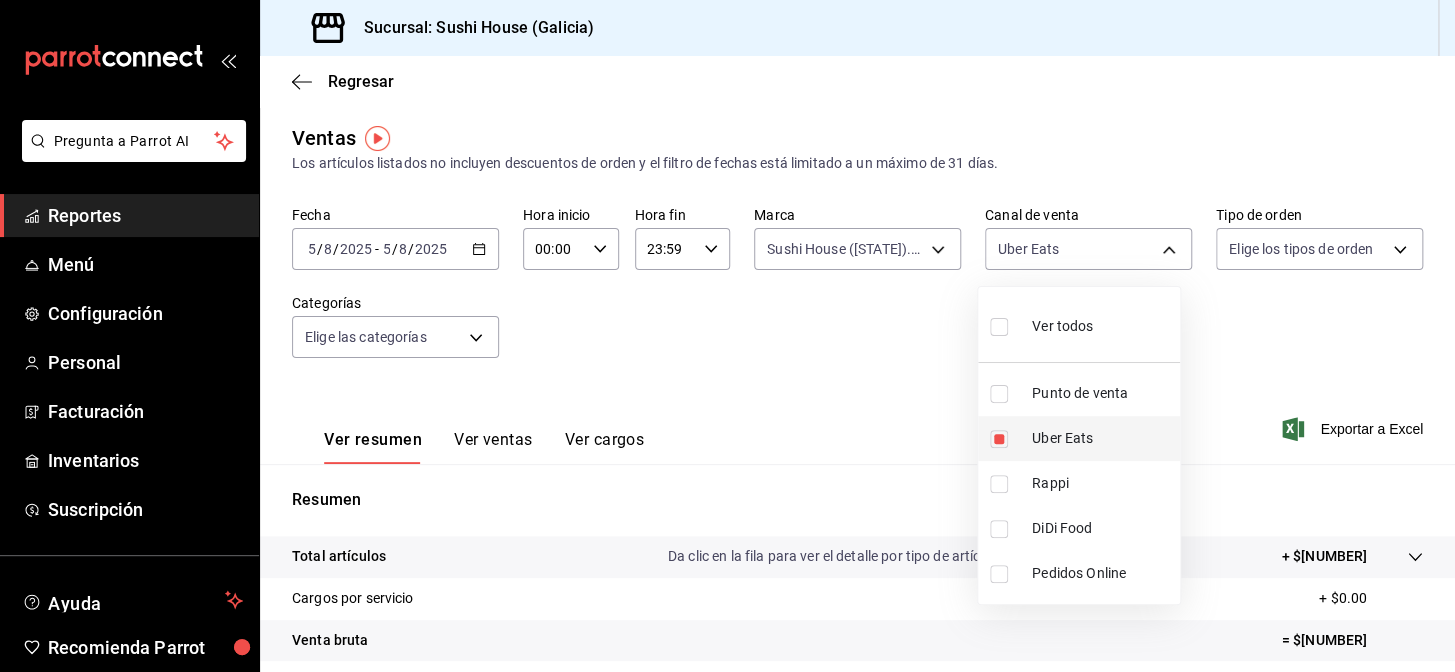 click at bounding box center [999, 439] 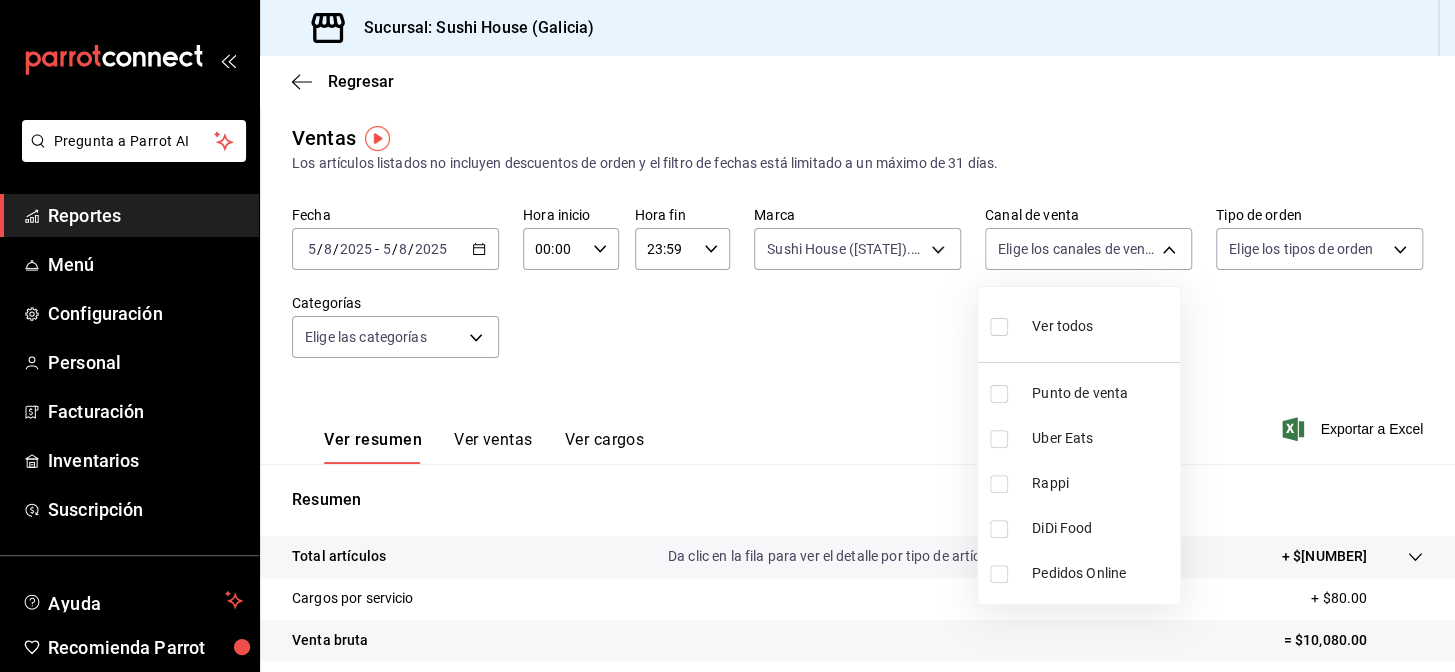 click at bounding box center [999, 484] 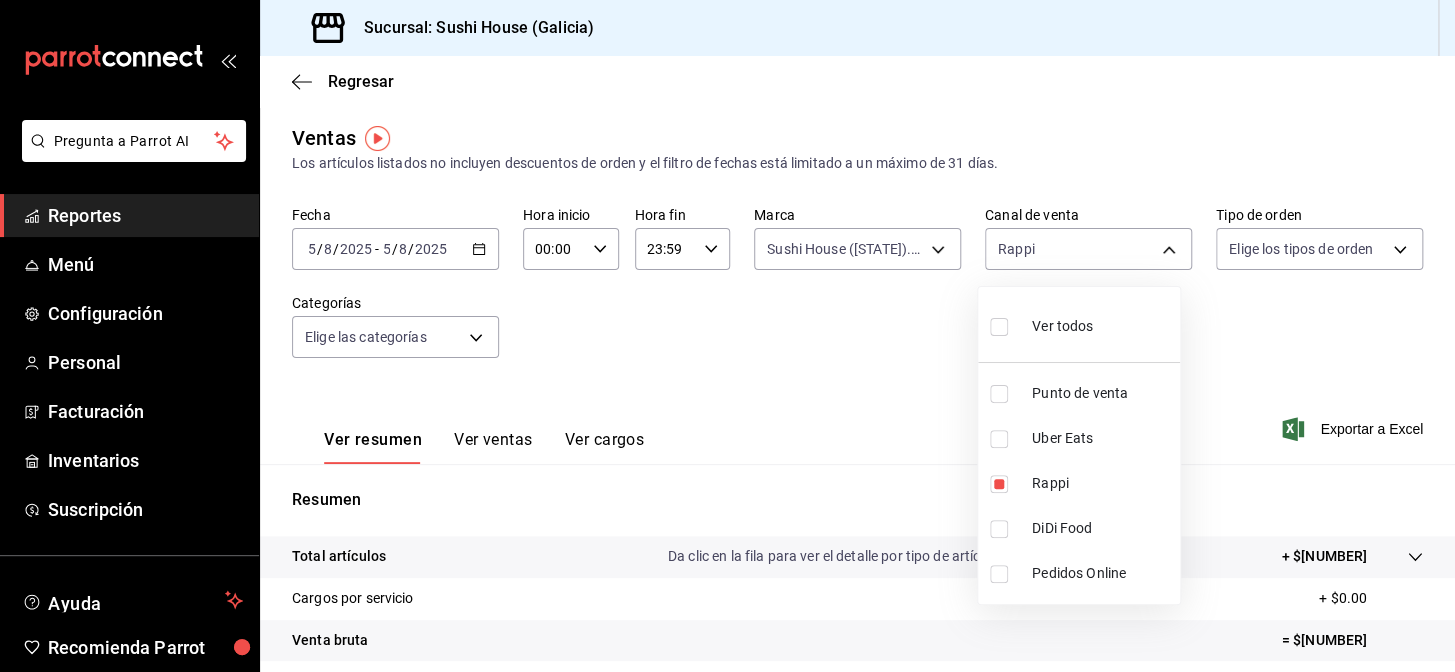 click at bounding box center (727, 336) 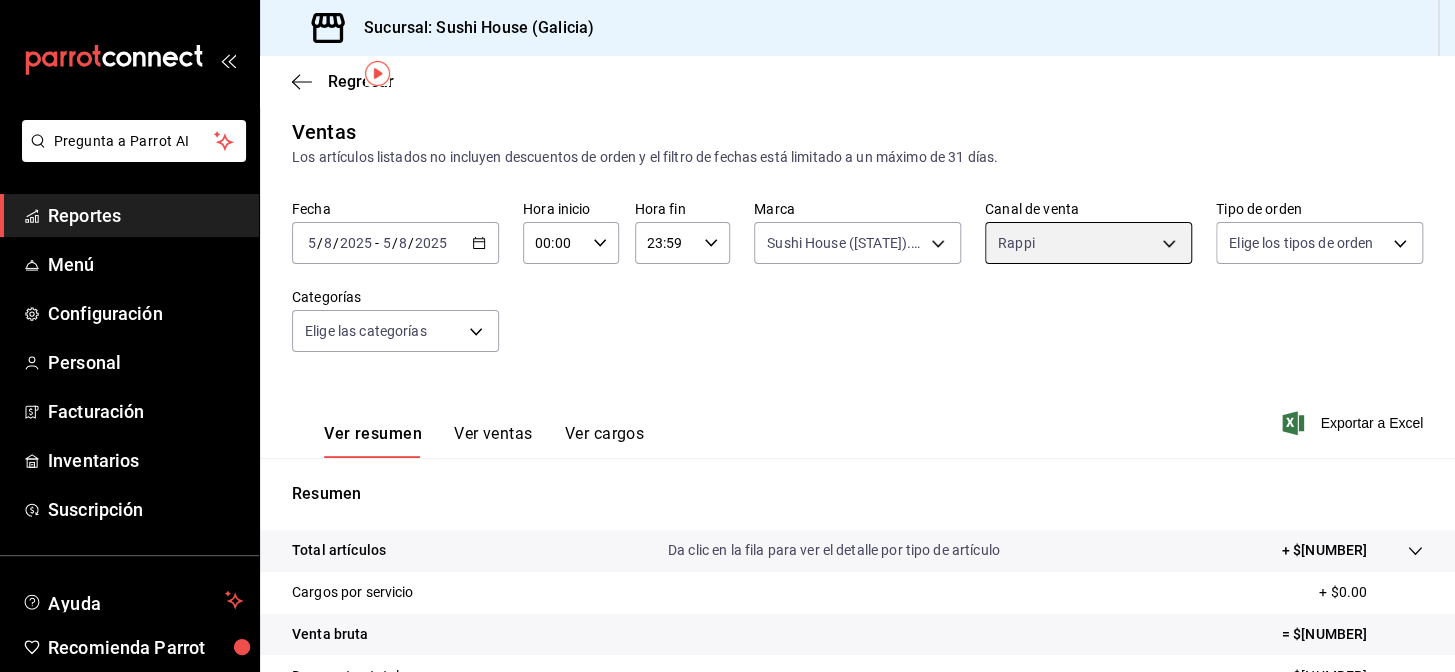 scroll, scrollTop: 0, scrollLeft: 0, axis: both 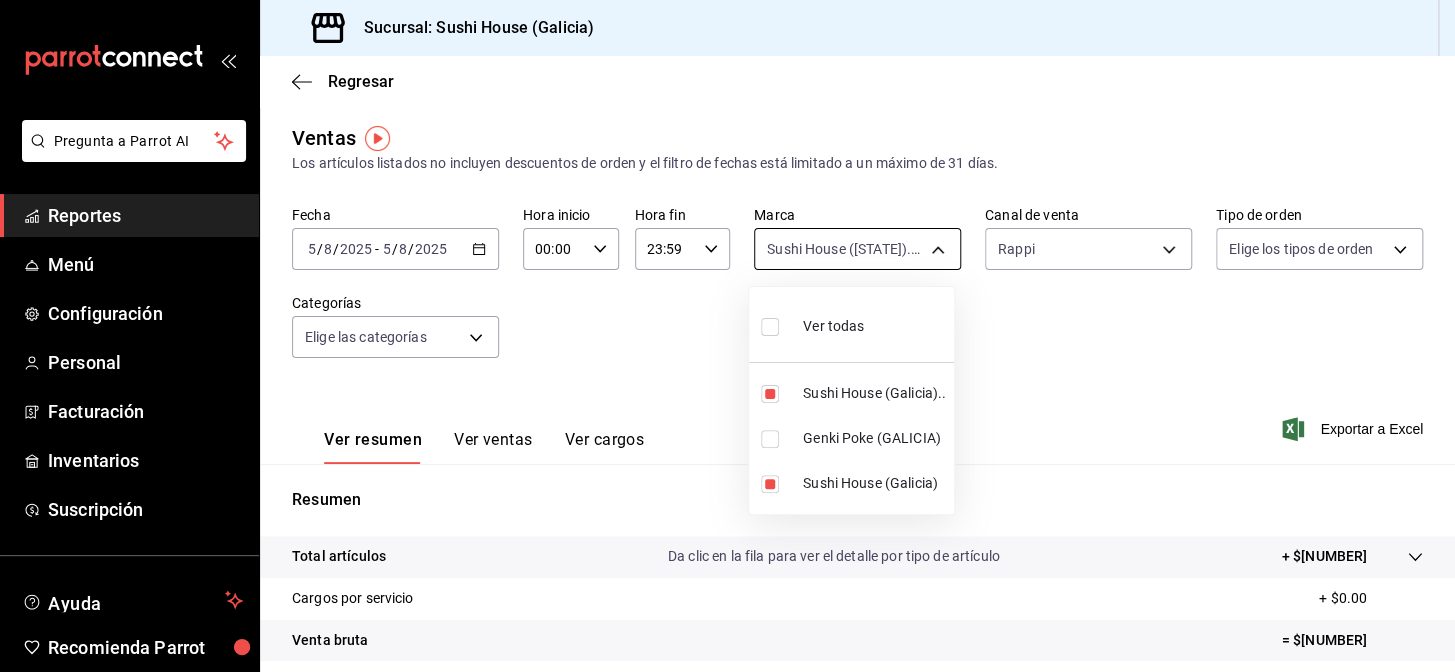click on "Pregunta a Parrot AI Reportes   Menú   Configuración   Personal   Facturación   Inventarios   Suscripción   Ayuda Recomienda Parrot   [STATE] Encargado   Sugerir nueva función   Sucursal: Sushi House ([STATE]) Regresar Ventas Los artículos listados no incluyen descuentos de orden y el filtro de fechas está limitado a un máximo de 31 días. Fecha [DATE] [DATE] - [DATE] [DATE] Hora inicio 00:00 Hora inicio Hora fin 23:59 Hora fin Marca Sushi House ([STATE]).., Sushi House ([STATE]) [UUID],[UUID],[UUID] Canal de venta Rappi RAPPI Tipo de orden Elige los tipos de orden Categorías Elige las categorías Ver resumen Ver ventas Ver cargos Exportar a Excel Resumen Total artículos Da clic en la fila para ver el detalle por tipo de artículo + $[NUMBER] Cargos por servicio + $[NUMBER] Venta bruta = $[NUMBER] Descuentos totales - $[NUMBER] Certificados de regalo - $[NUMBER] Venta total = $[NUMBER] Impuestos - $[NUMBER] Venta neta = $[NUMBER] Reportes" at bounding box center [727, 336] 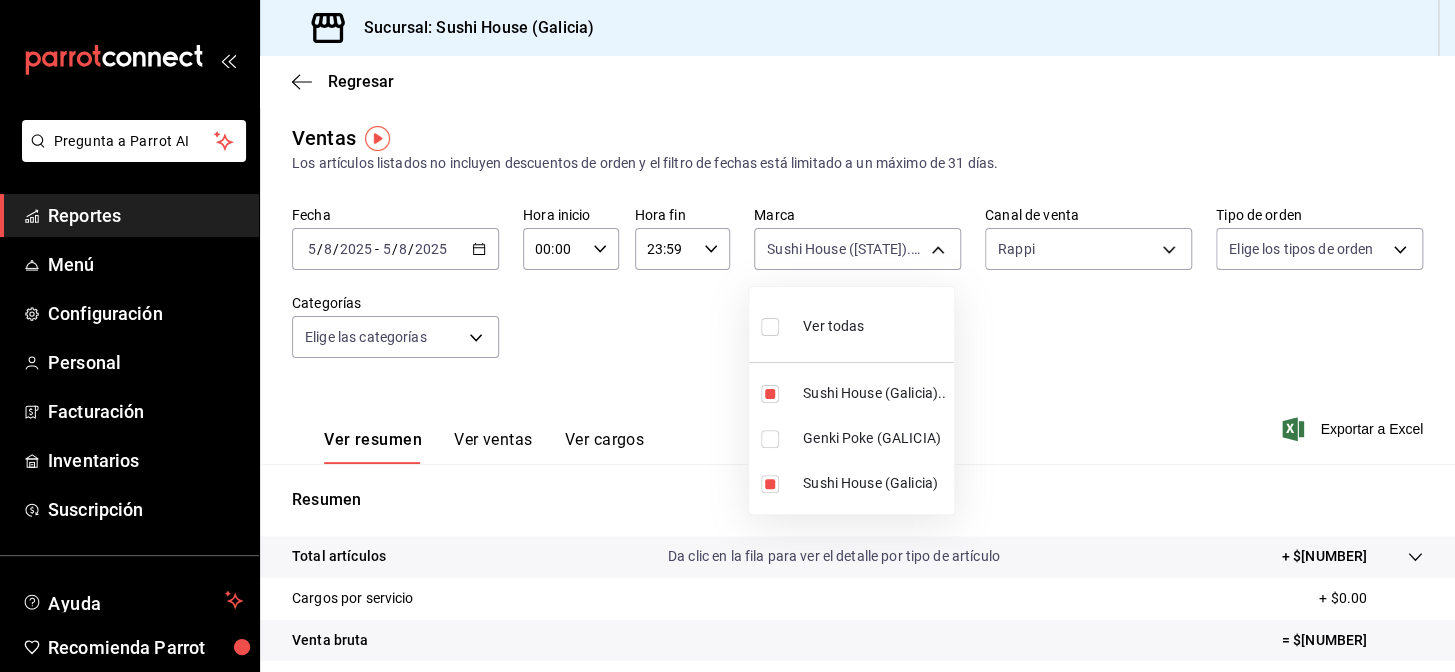 click on "Genki Poke (GALICIA)" at bounding box center (851, 438) 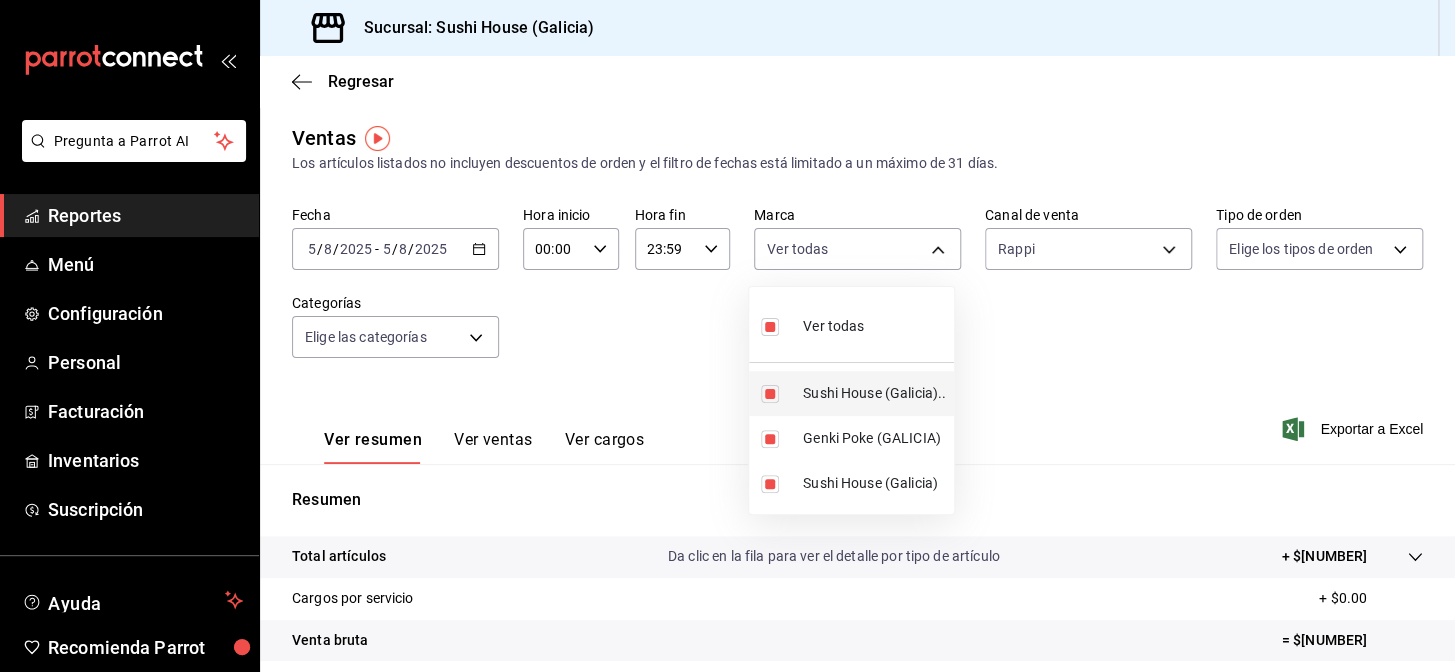 click at bounding box center (770, 394) 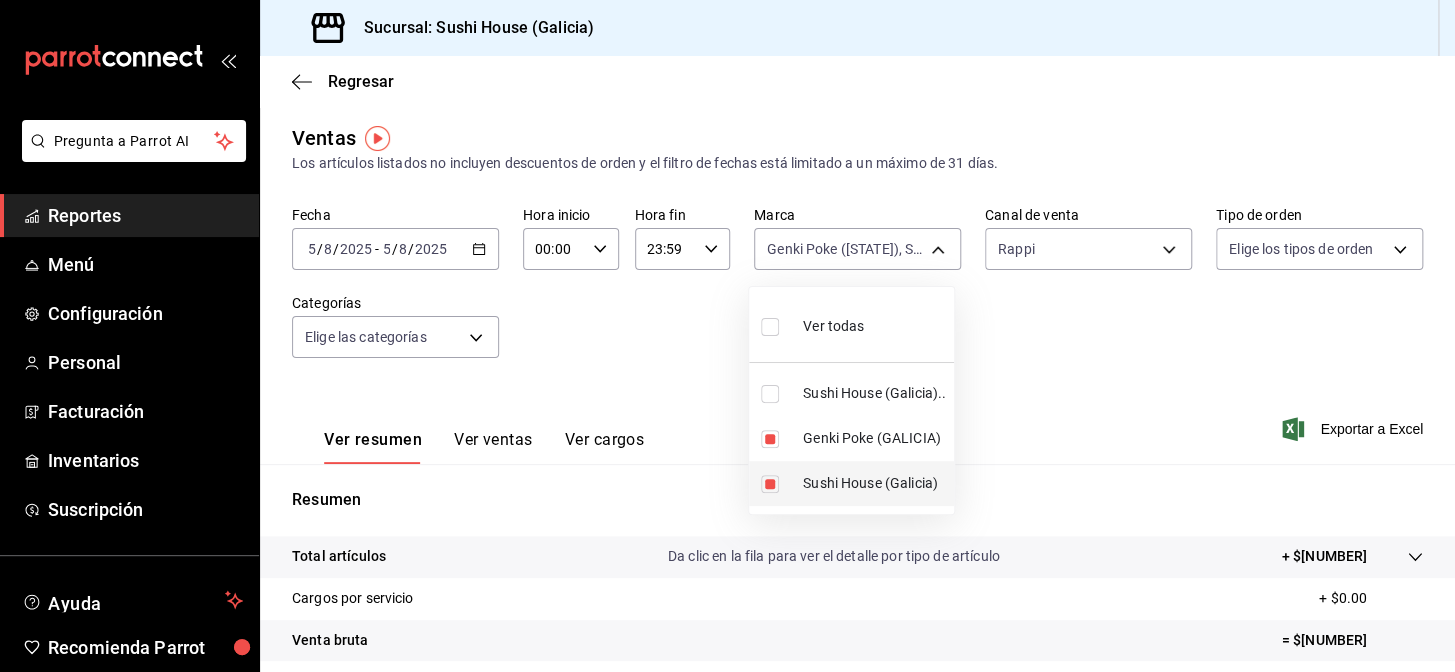 click at bounding box center [770, 484] 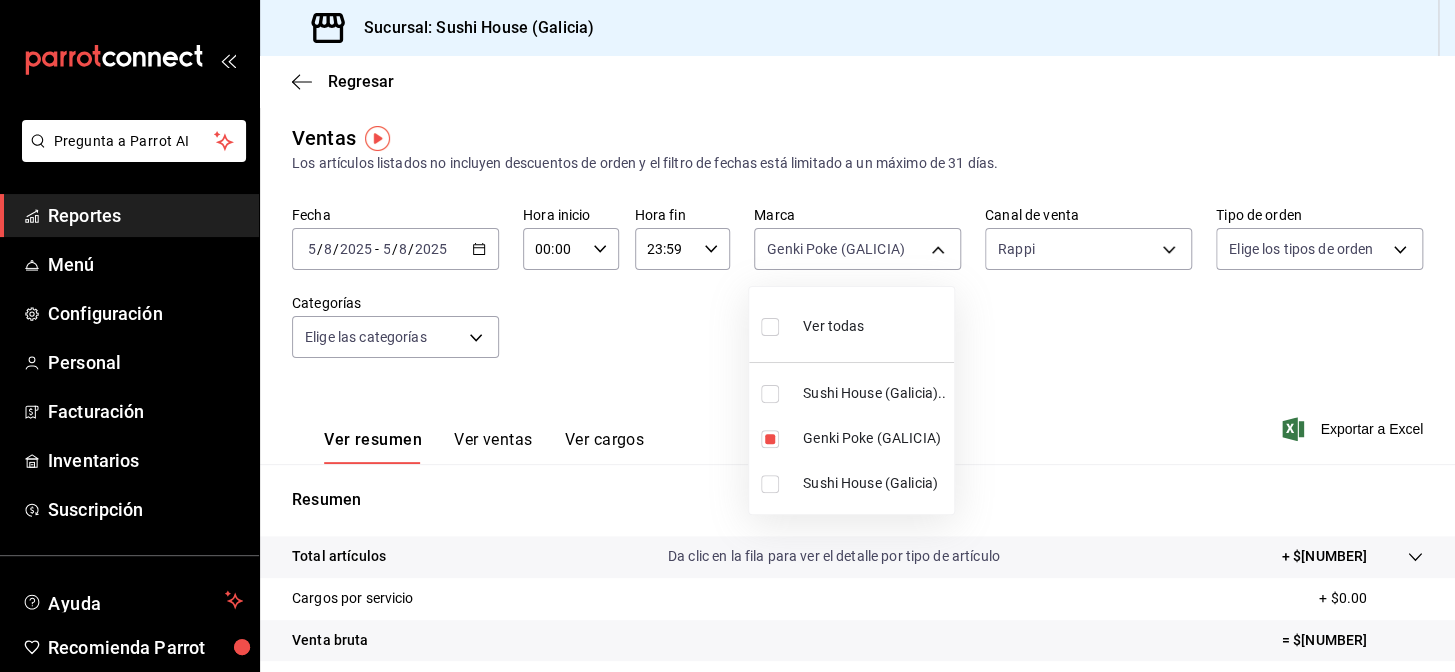 click at bounding box center [727, 336] 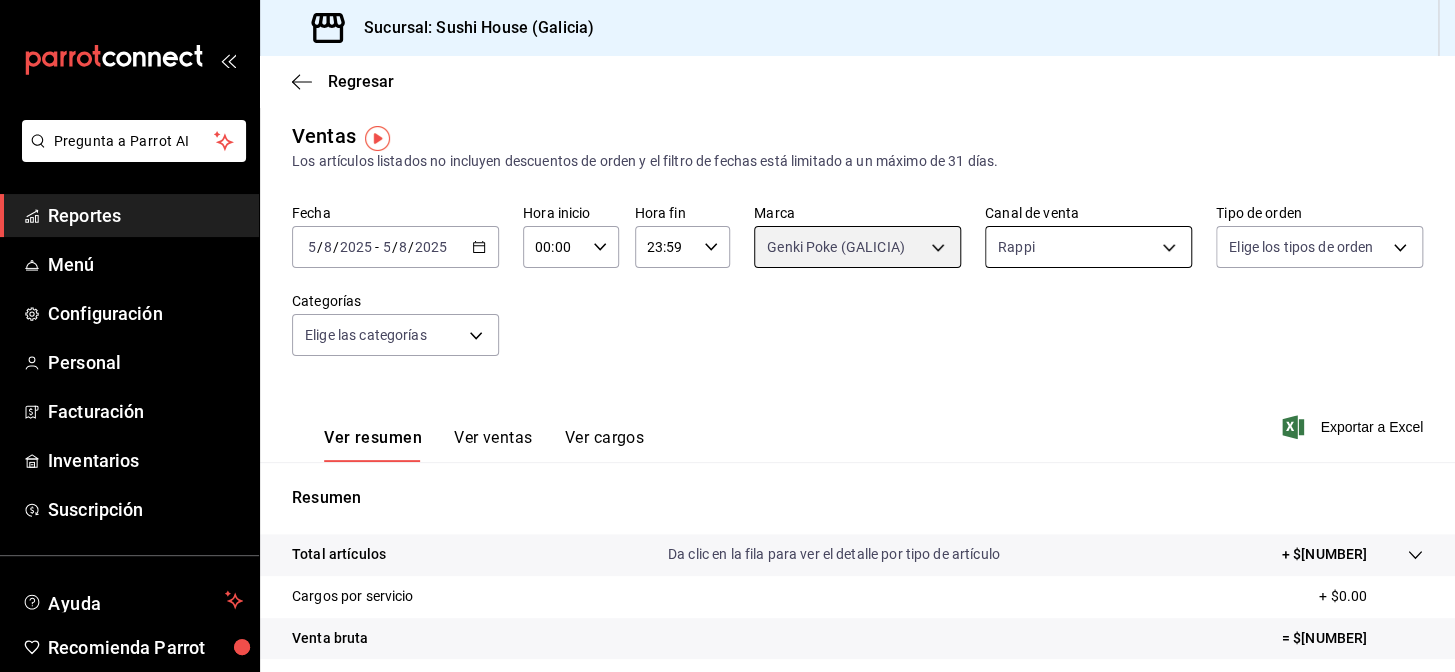 scroll, scrollTop: 0, scrollLeft: 0, axis: both 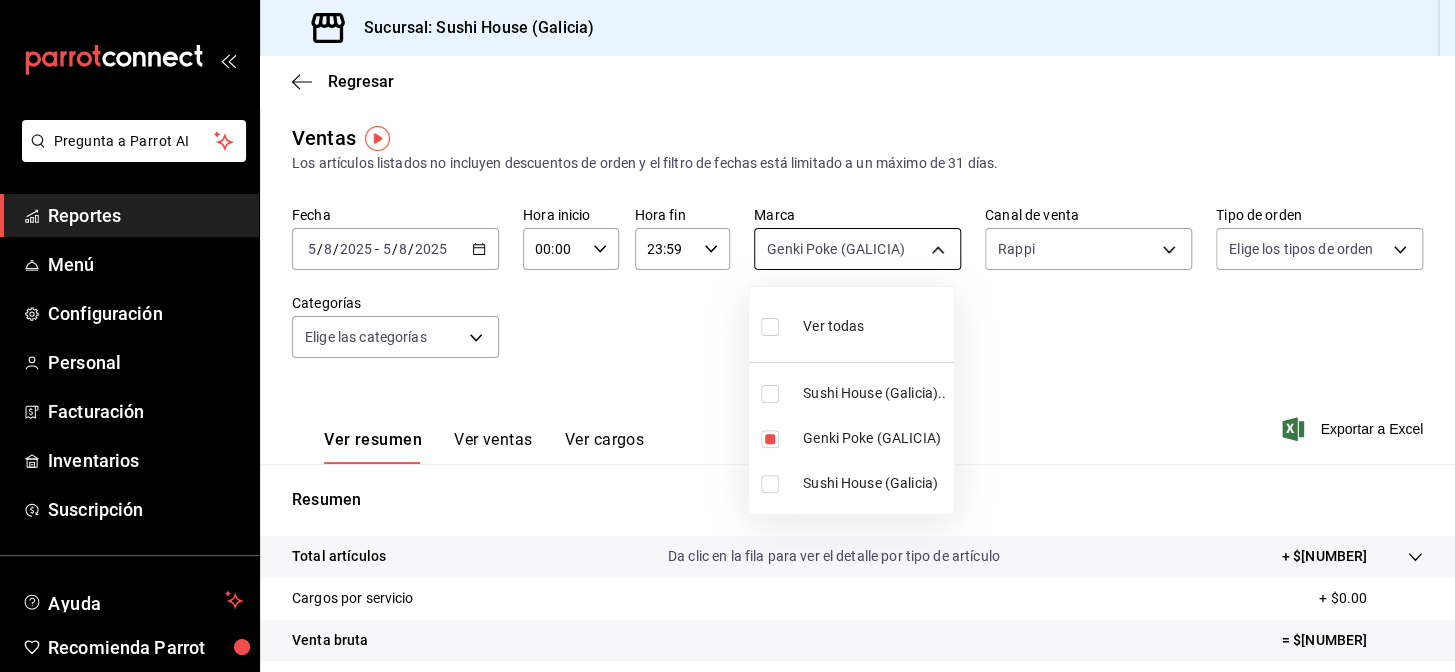 click on "Pregunta a Parrot AI Reportes   Menú   Configuración   Personal   Facturación   Inventarios   Suscripción   Ayuda Recomienda Parrot   [STATE] Encargado   Sugerir nueva función   Sucursal: Sushi House ([STATE]) Regresar Ventas Los artículos listados no incluyen descuentos de orden y el filtro de fechas está limitado a un máximo de 31 días. Fecha [DATE] [DATE] - [DATE] [DATE] Hora inicio 00:00 Hora inicio Hora fin 23:59 Hora fin Marca Genki Poke ([STATE]) [UUID] Canal de venta Rappi RAPPI Tipo de orden Elige los tipos de orden Categorías Elige las categorías Ver resumen Ver ventas Ver cargos Exportar a Excel Resumen Total artículos Da clic en la fila para ver el detalle por tipo de artículo + $[NUMBER] Cargos por servicio + $[NUMBER] Venta bruta = $[NUMBER] Descuentos totales - $[NUMBER] Certificados de regalo - $[NUMBER] Venta total = $[NUMBER] Impuestos - $[NUMBER] Venta neta = $[NUMBER] Pregunta a Parrot AI Reportes   Menú   Configuración   Personal" at bounding box center (727, 336) 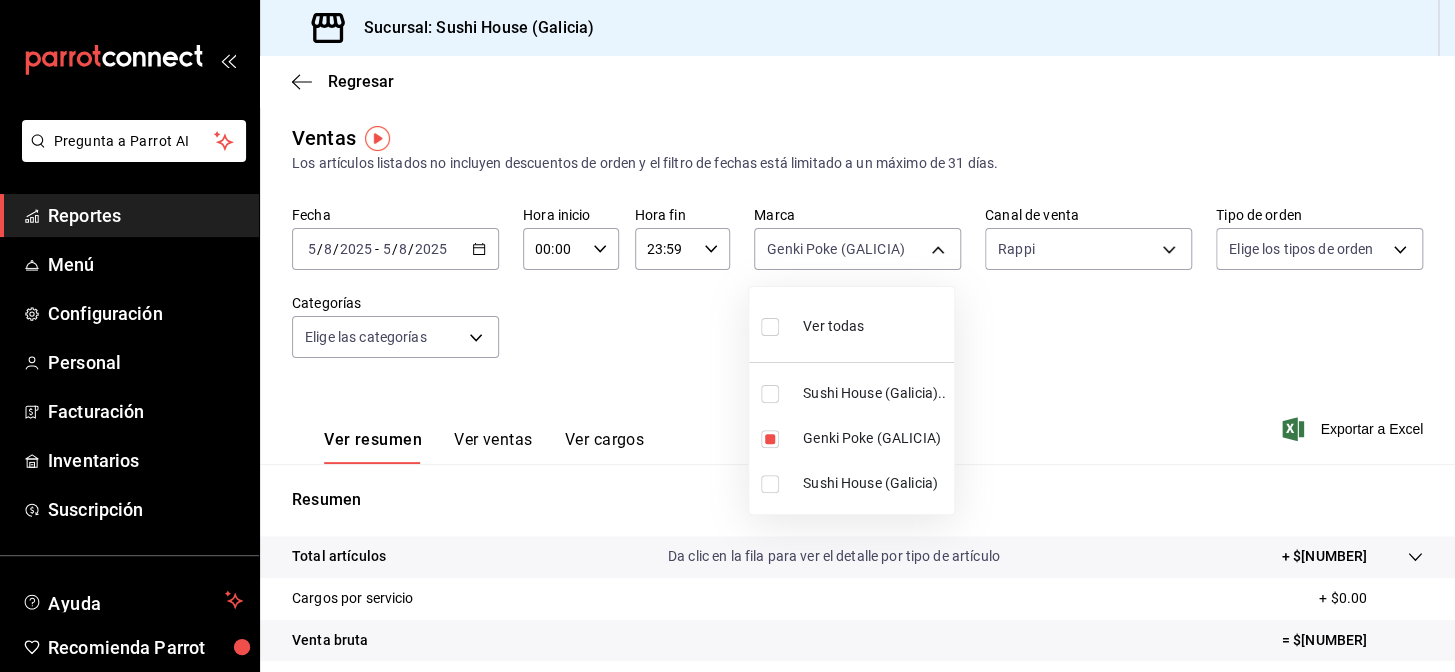 click at bounding box center [774, 394] 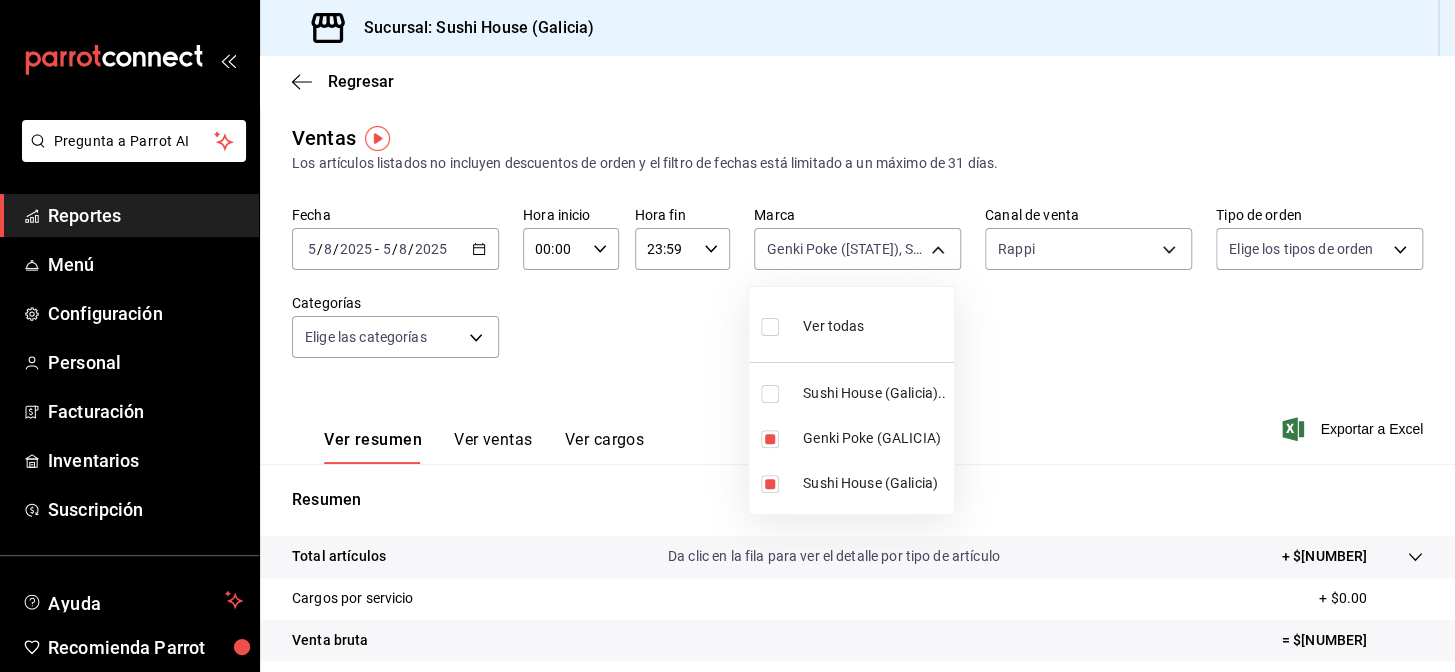 click at bounding box center [770, 394] 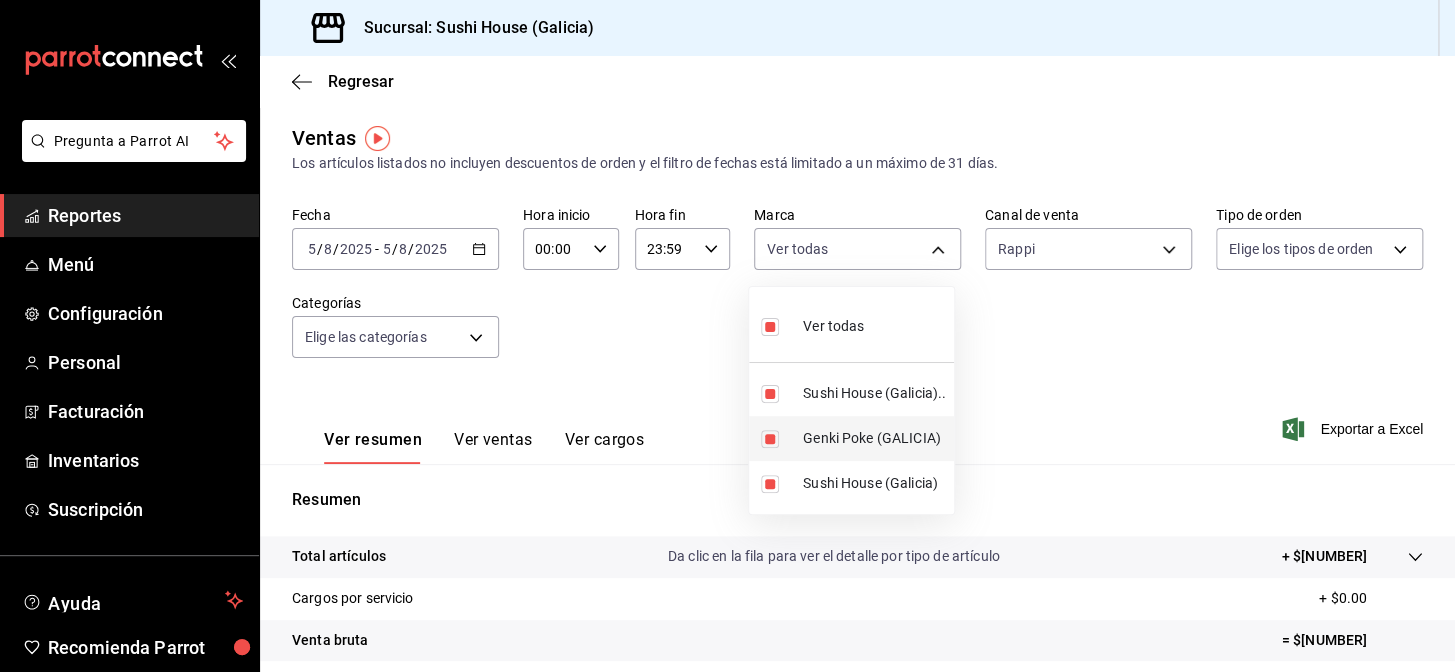 click at bounding box center (770, 439) 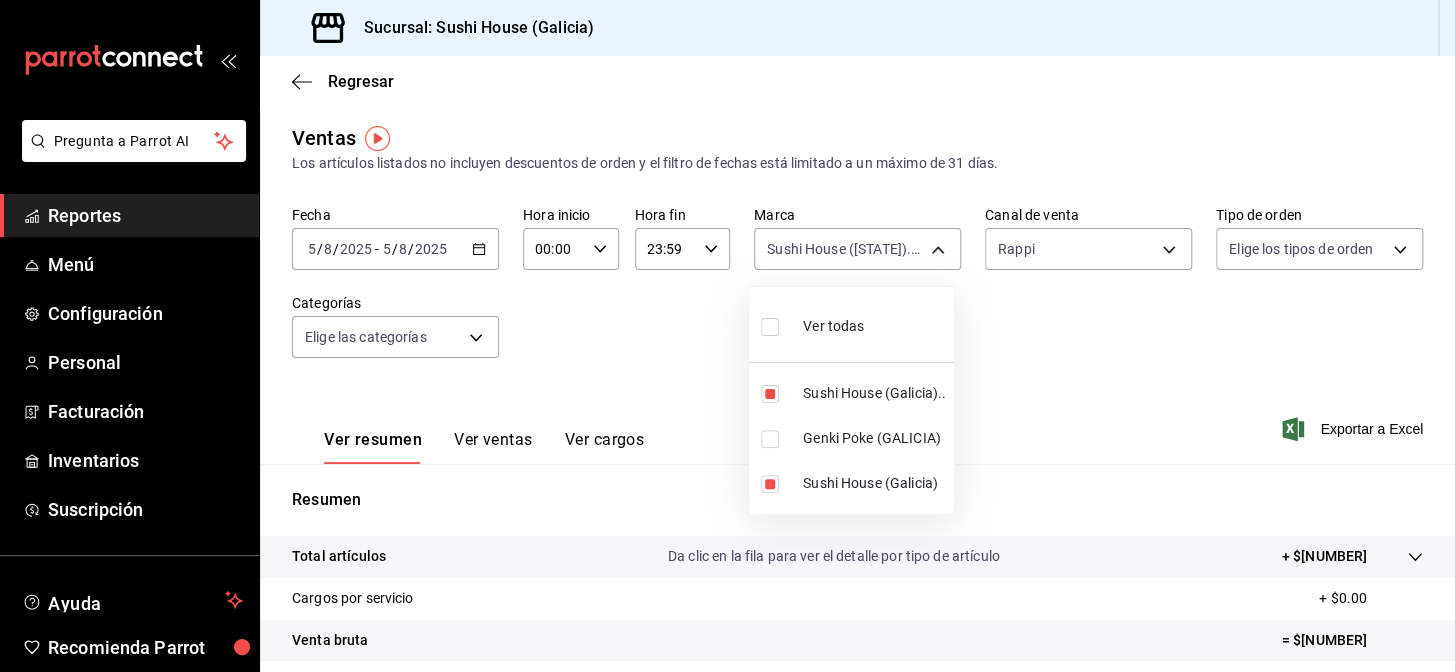 click at bounding box center (727, 336) 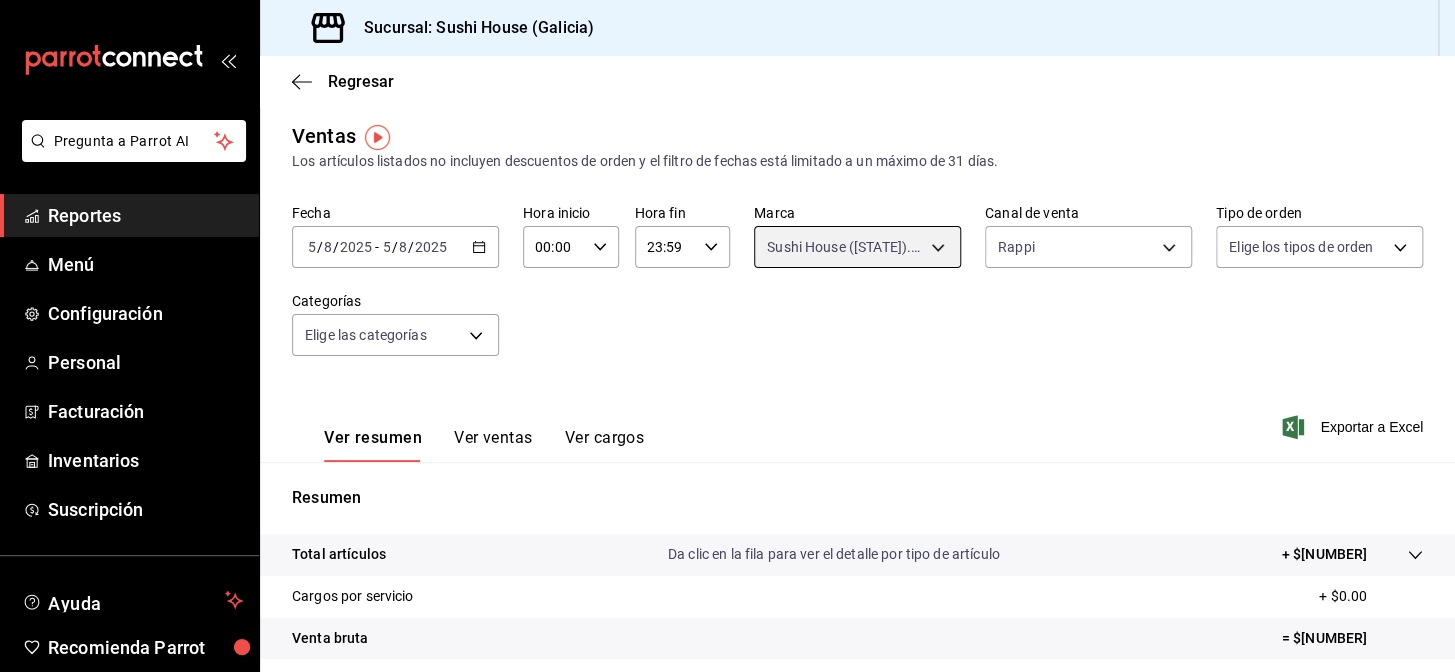 scroll, scrollTop: 0, scrollLeft: 0, axis: both 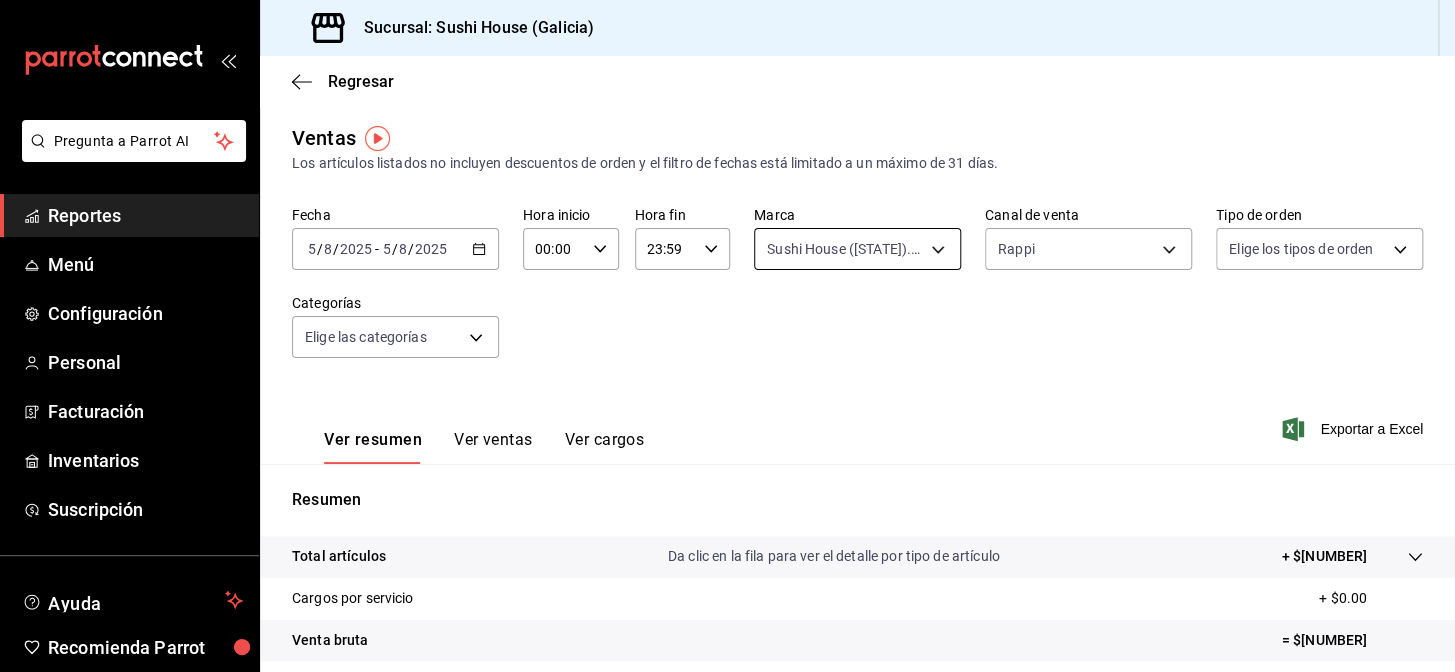 click on "Pregunta a Parrot AI Reportes   Menú   Configuración   Personal   Facturación   Inventarios   Suscripción   Ayuda Recomienda Parrot   [STATE] Encargado   Sugerir nueva función   Sucursal: Sushi House ([STATE]) Regresar Ventas Los artículos listados no incluyen descuentos de orden y el filtro de fechas está limitado a un máximo de 31 días. Fecha [DATE] [DATE] - [DATE] [DATE] Hora inicio 00:00 Hora inicio Hora fin 23:59 Hora fin Marca Sushi House ([STATE]).., Sushi House ([STATE]) [UUID],[UUID] Canal de venta Rappi RAPPI Tipo de orden Elige los tipos de orden Categorías Elige las categorías Ver resumen Ver ventas Ver cargos Exportar a Excel Resumen Total artículos Da clic en la fila para ver el detalle por tipo de artículo + $[NUMBER] Cargos por servicio + $[NUMBER] Venta bruta = $[NUMBER] Descuentos totales - $[NUMBER] Certificados de regalo - $[NUMBER] Venta total = $[NUMBER] Impuestos - $[NUMBER] Venta neta = $[NUMBER] Reportes" at bounding box center (727, 336) 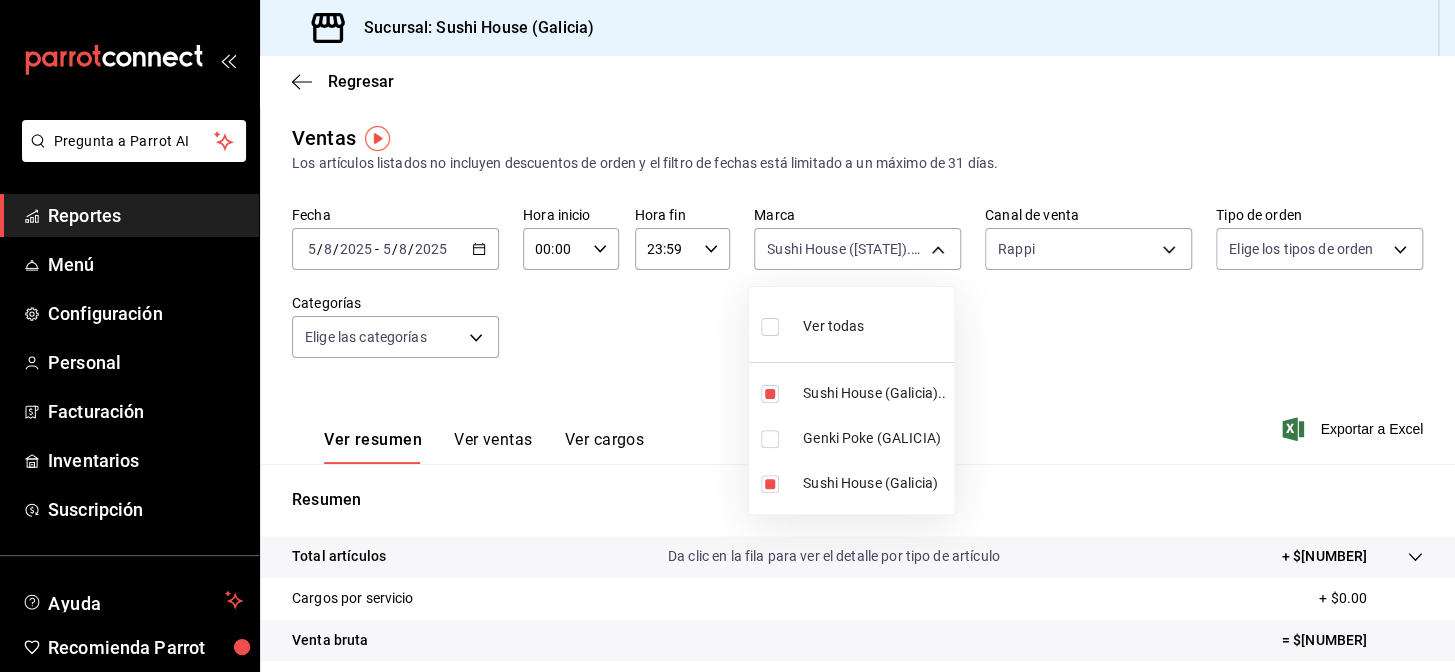 click at bounding box center (770, 439) 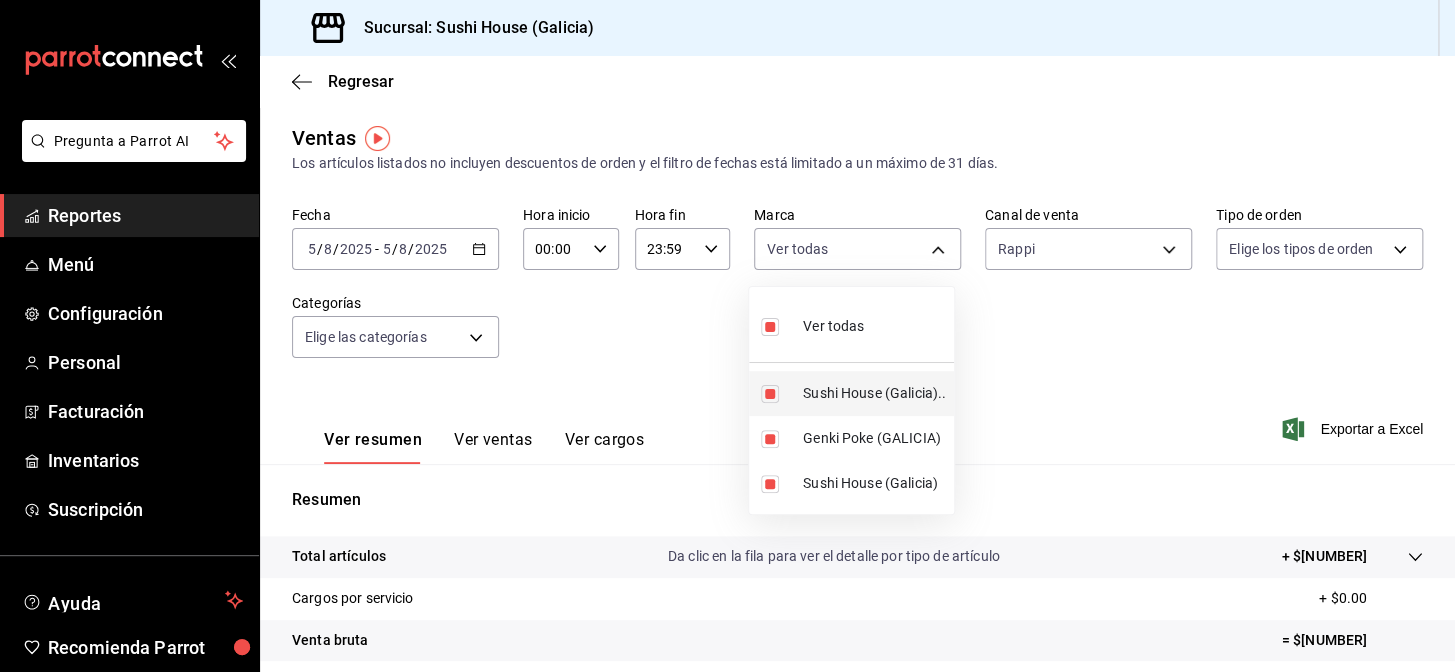 click at bounding box center [770, 394] 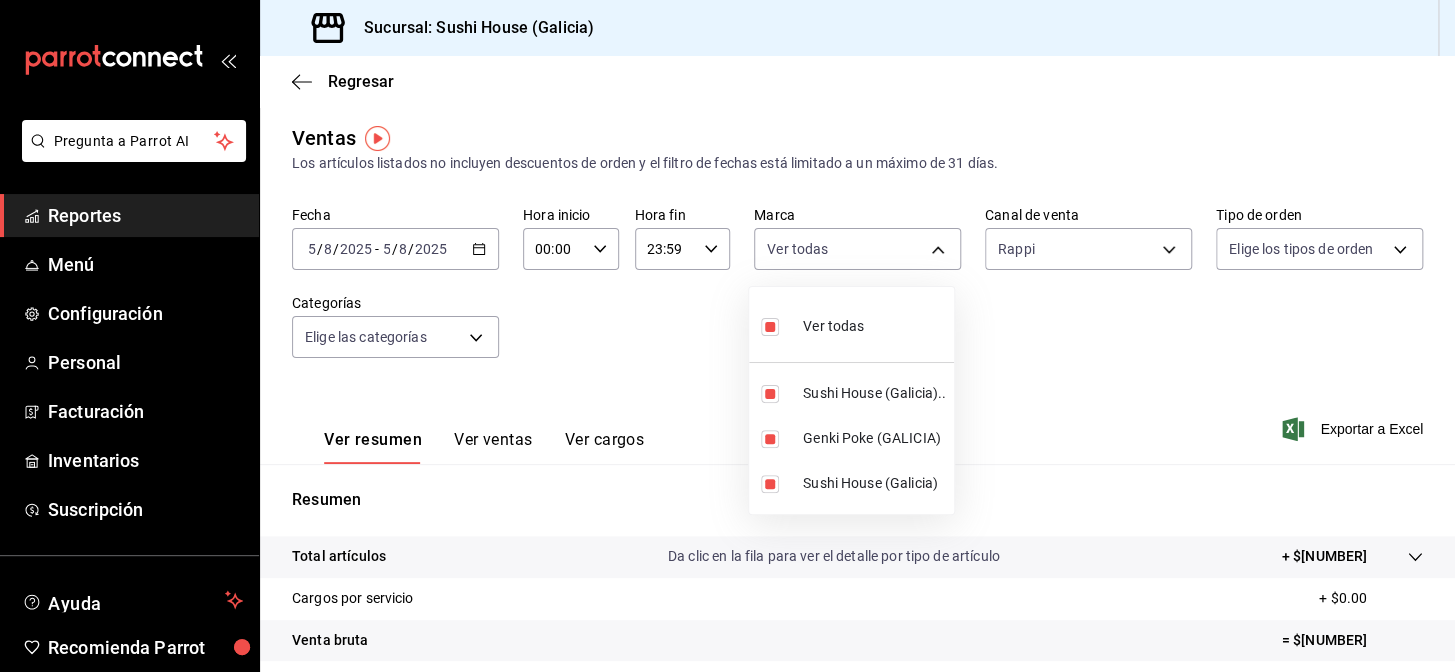 type on "[UUID],[UUID]" 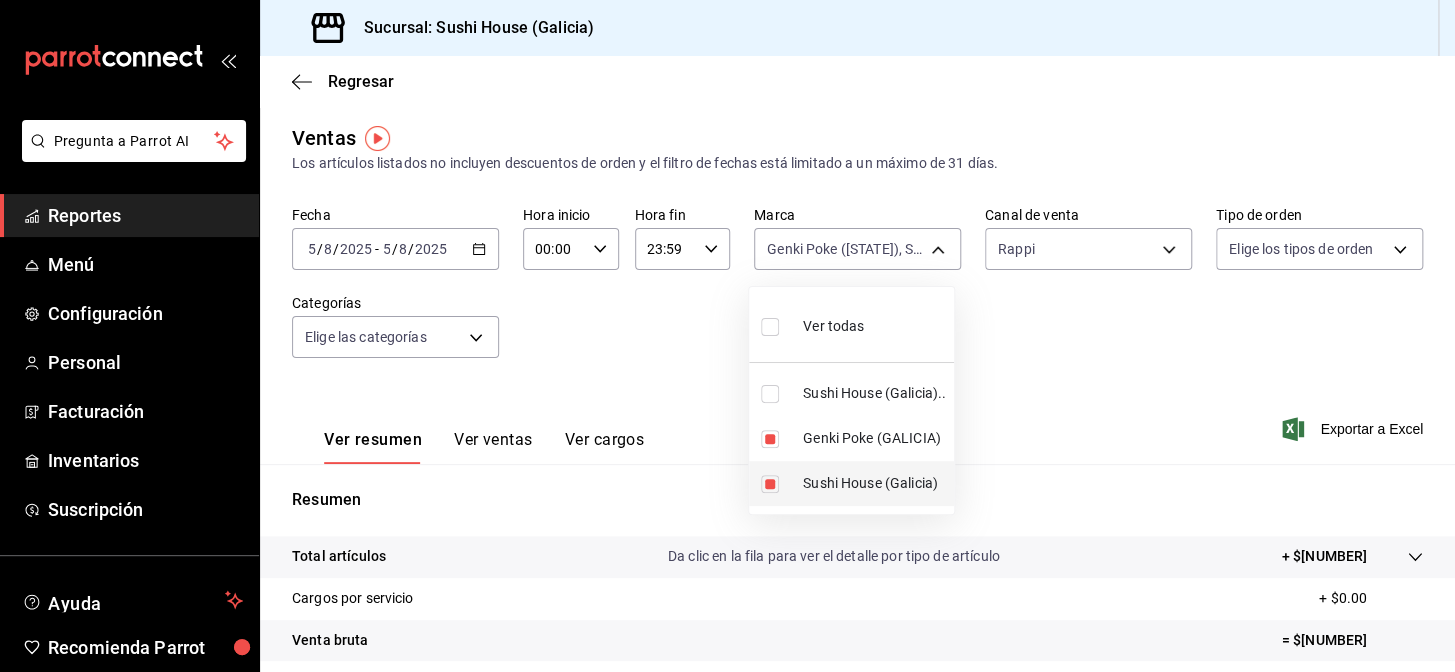 click at bounding box center (770, 484) 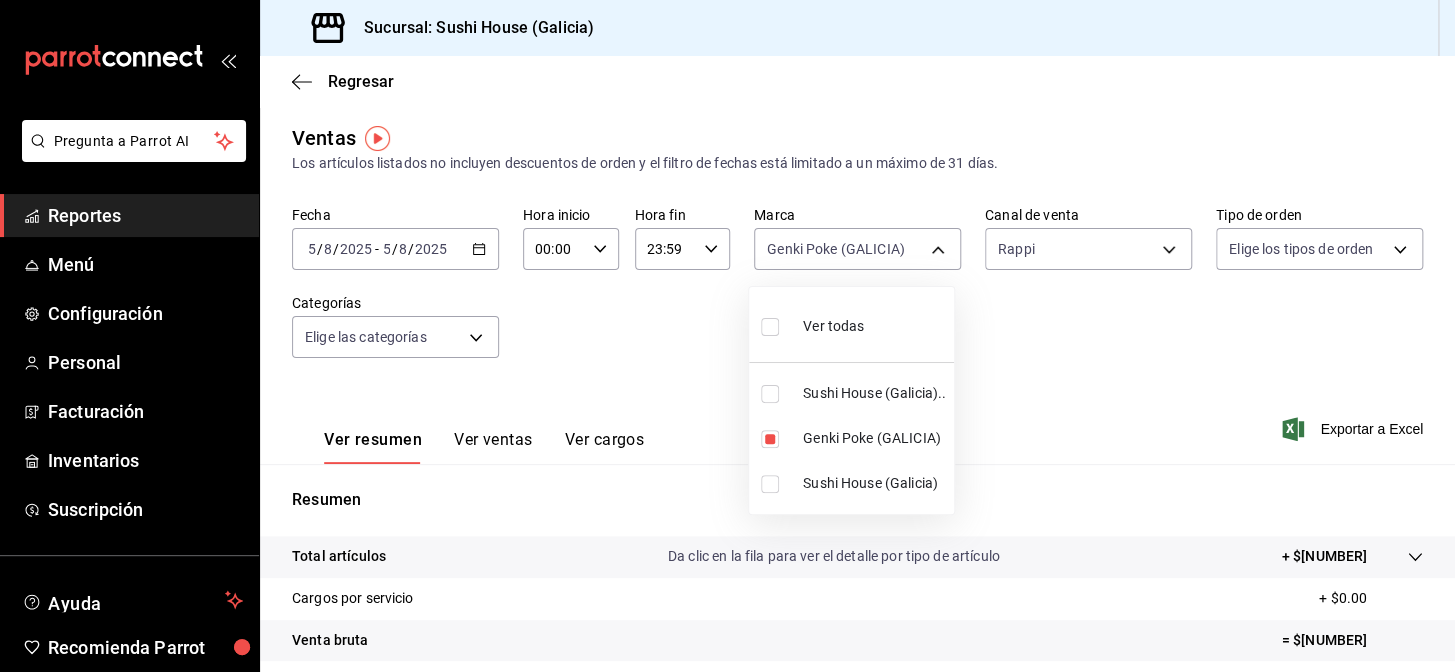 click at bounding box center (727, 336) 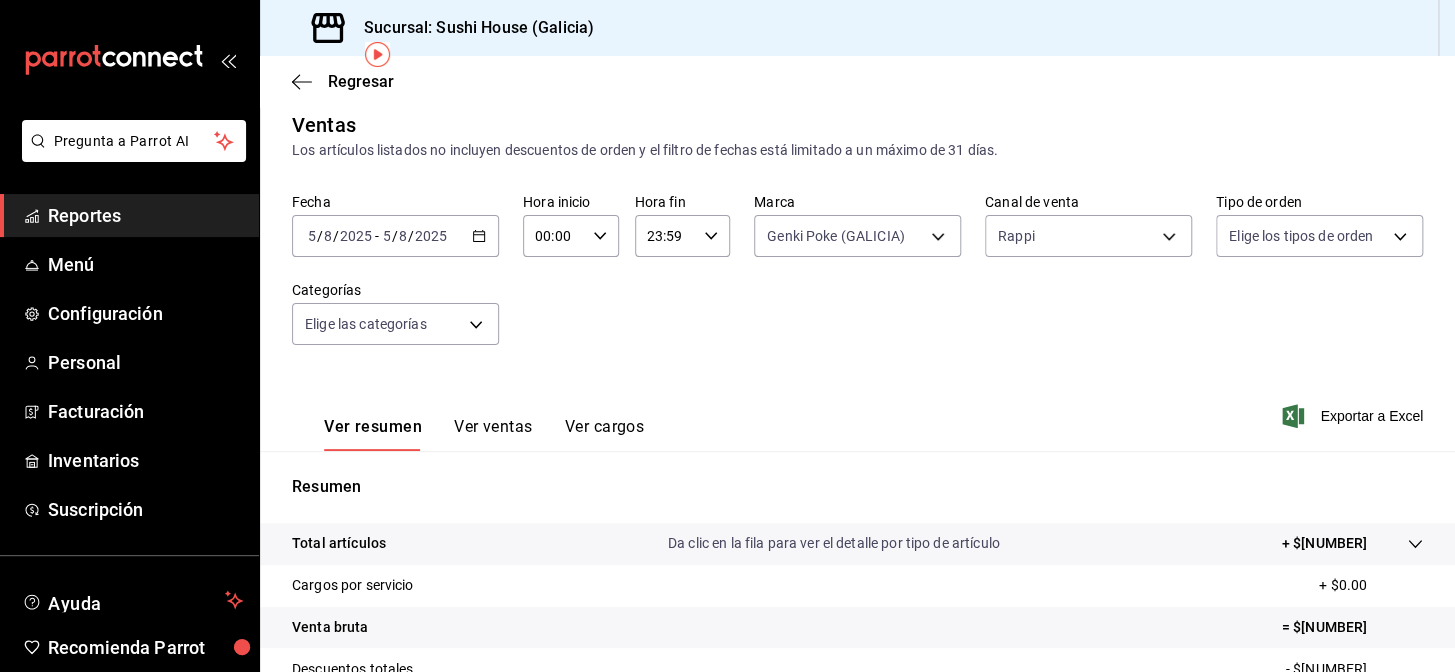 scroll, scrollTop: 0, scrollLeft: 0, axis: both 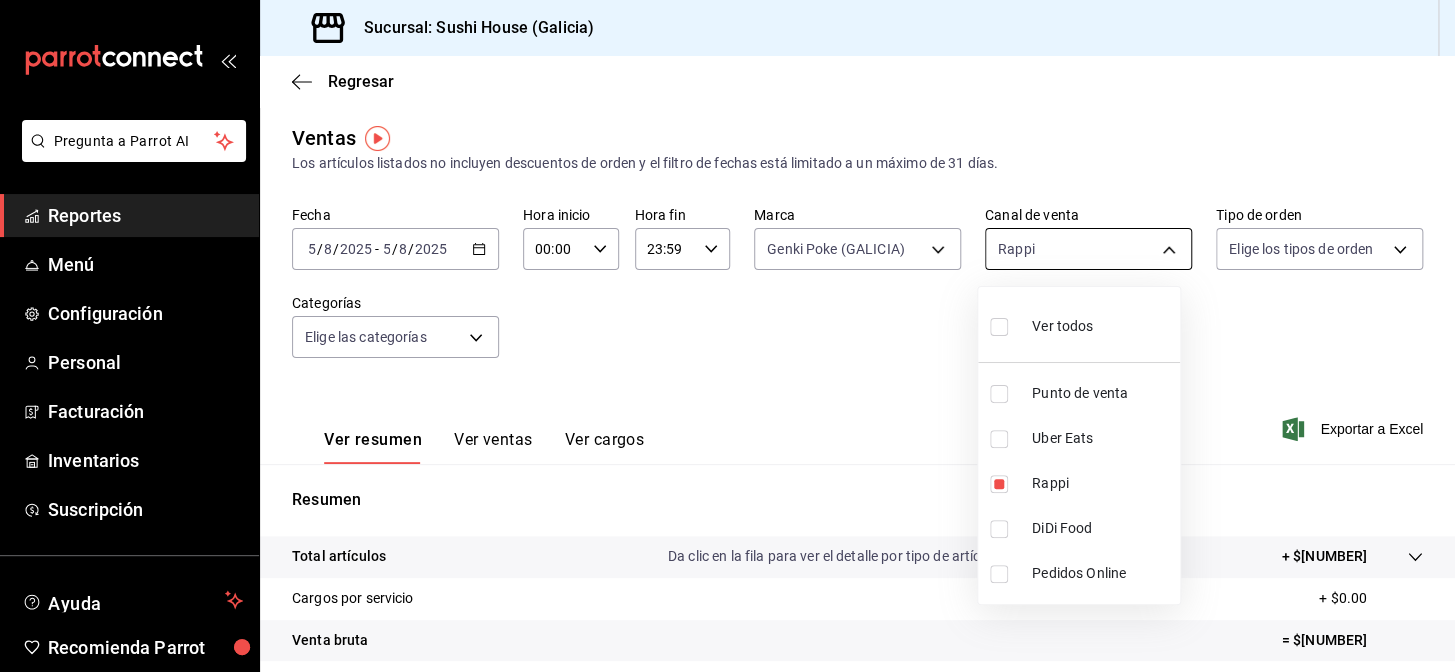 click on "Pregunta a Parrot AI Reportes   Menú   Configuración   Personal   Facturación   Inventarios   Suscripción   Ayuda Recomienda Parrot   [STATE] Encargado   Sugerir nueva función   Sucursal: Sushi House ([STATE]) Regresar Ventas Los artículos listados no incluyen descuentos de orden y el filtro de fechas está limitado a un máximo de 31 días. Fecha [DATE] [DATE] - [DATE] [DATE] Hora inicio 00:00 Hora inicio Hora fin 23:59 Hora fin Marca Genki Poke ([STATE]) [UUID] Canal de venta Rappi RAPPI Tipo de orden Elige los tipos de orden Categorías Elige las categorías Ver resumen Ver ventas Ver cargos Exportar a Excel Resumen Total artículos Da clic en la fila para ver el detalle por tipo de artículo + $[NUMBER] Cargos por servicio + $[NUMBER] Venta bruta = $[NUMBER] Descuentos totales - $[NUMBER] Certificados de regalo - $[NUMBER] Venta total = $[NUMBER] Impuestos - $[NUMBER] Venta neta = $[NUMBER] Pregunta a Parrot AI Reportes   Menú   Configuración   Personal" at bounding box center (727, 336) 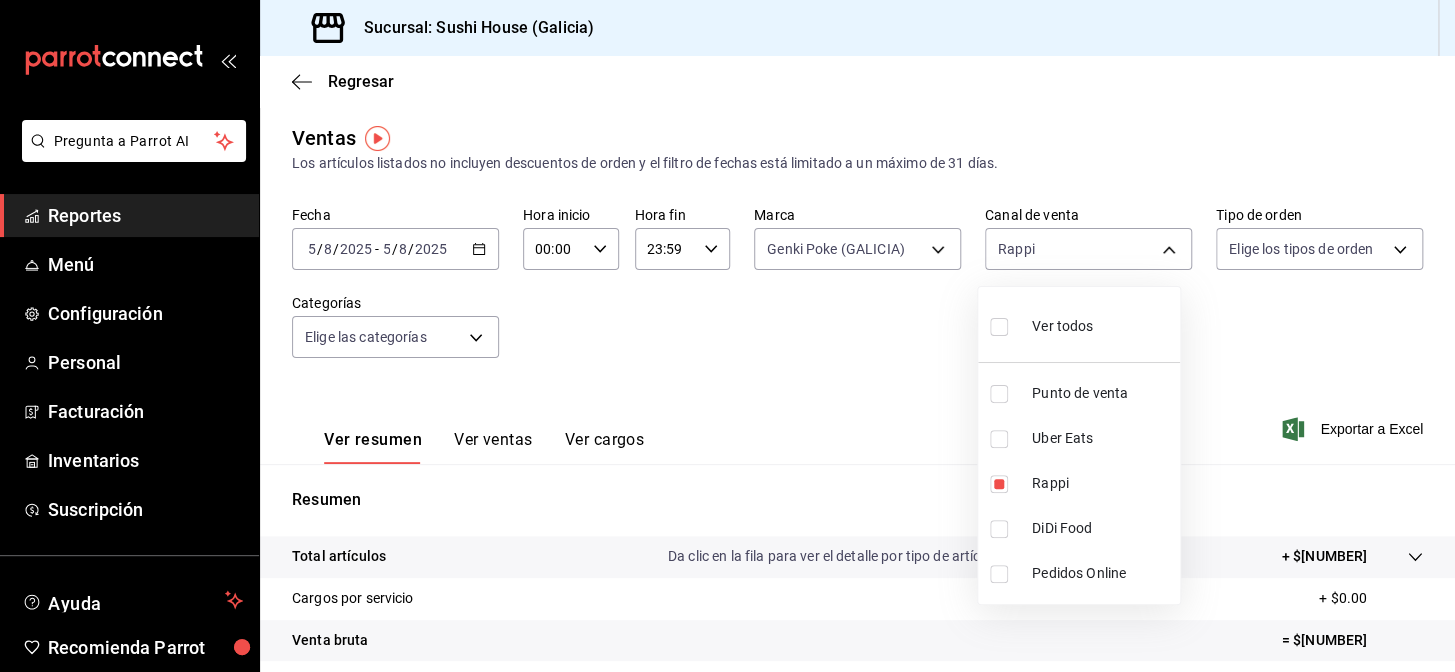 click at bounding box center [999, 439] 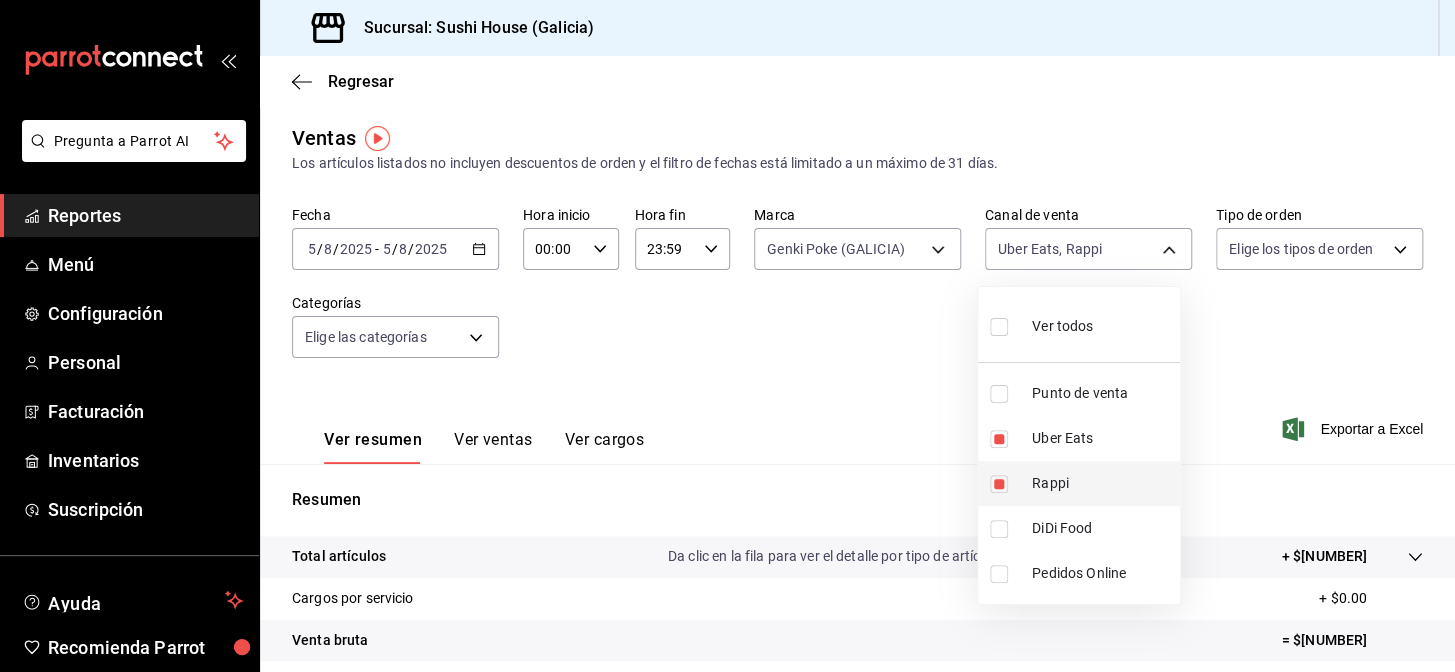 click at bounding box center (999, 484) 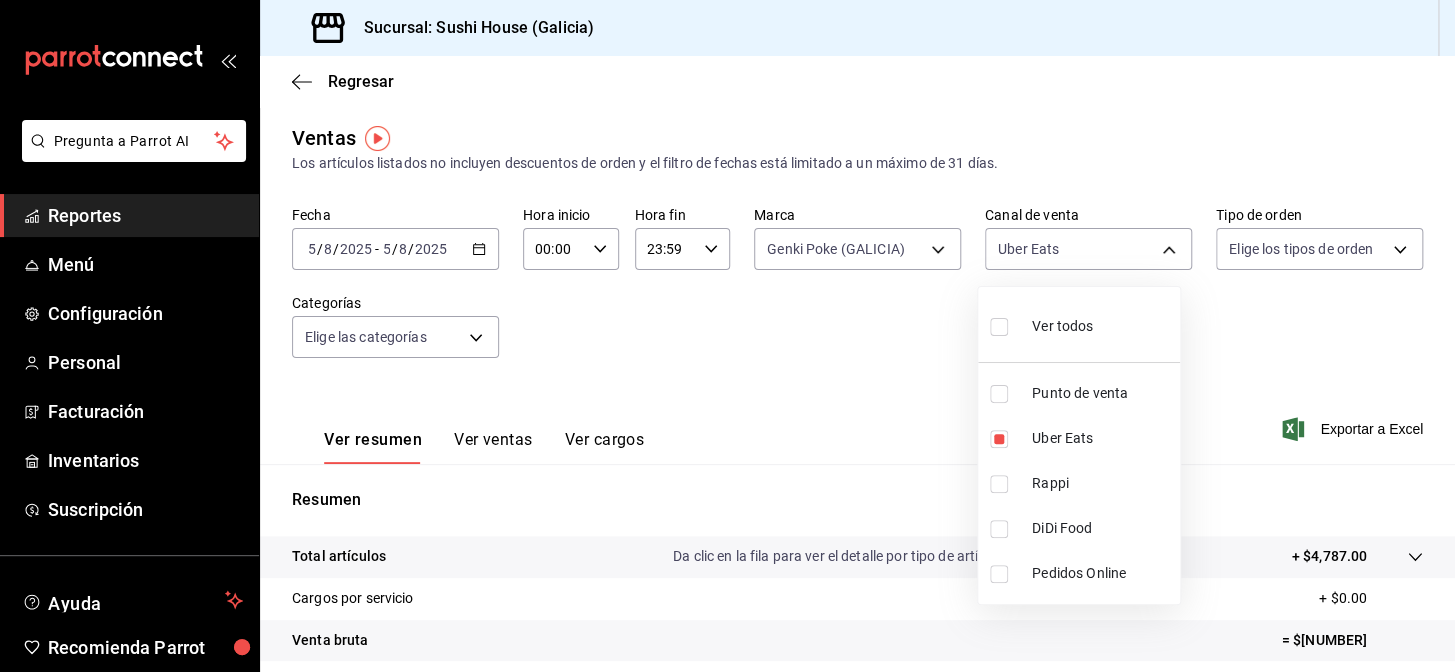 click at bounding box center [727, 336] 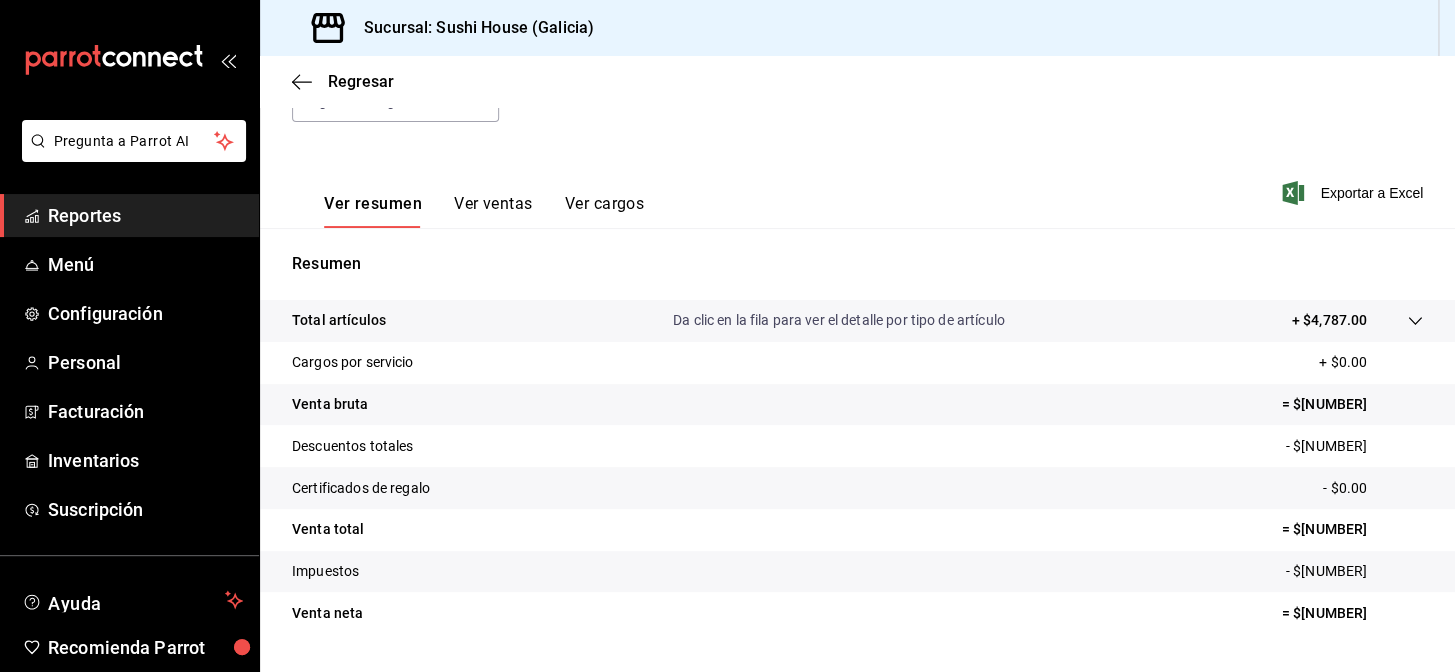 scroll, scrollTop: 286, scrollLeft: 0, axis: vertical 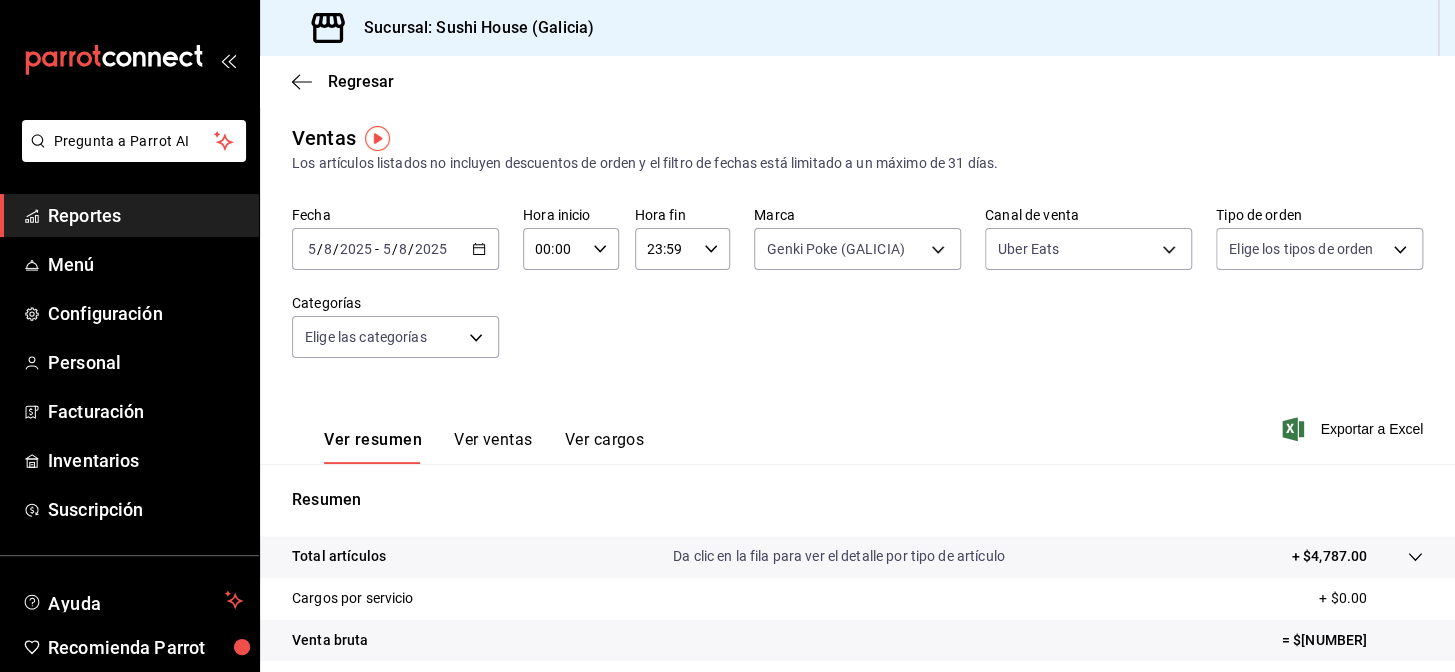 click on "Uber Eats UBER_EATS" at bounding box center [1088, 245] 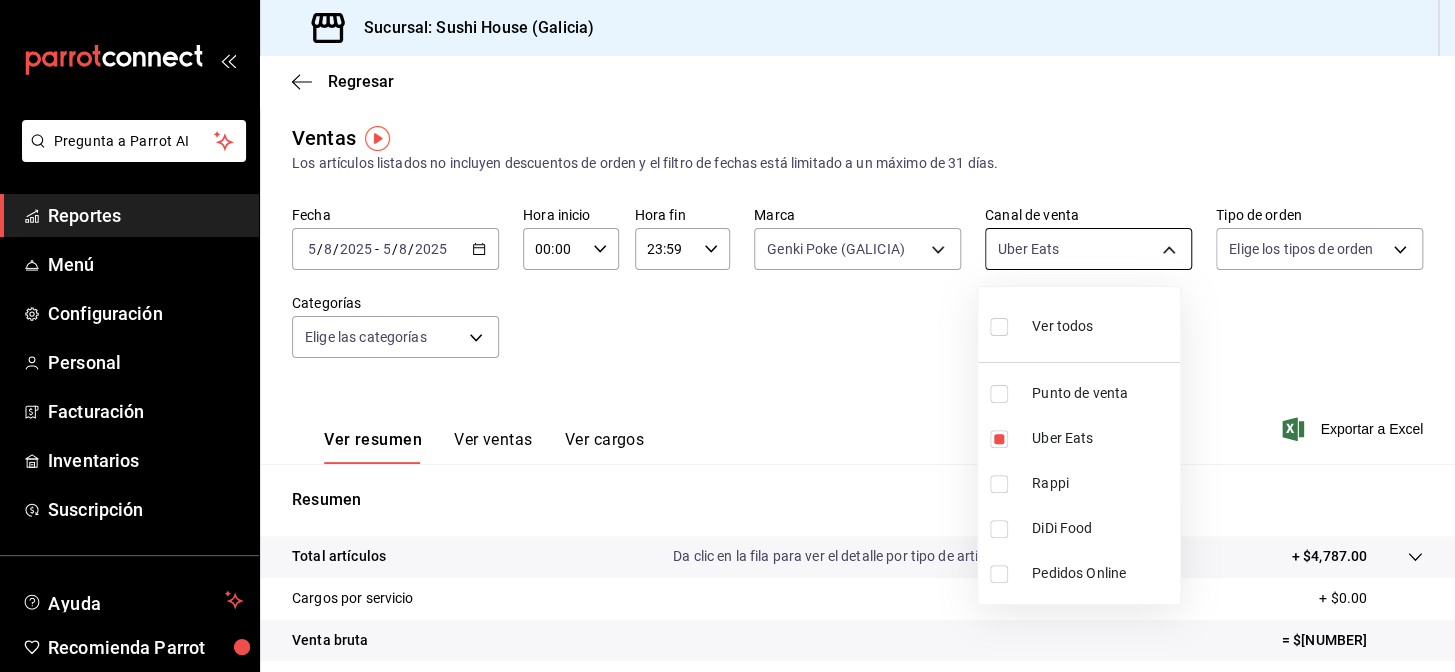 click on "Pregunta a Parrot AI Reportes   Menú   Configuración   Personal   Facturación   Inventarios   Suscripción   Ayuda Recomienda Parrot   [STATE] Encargado   Sugerir nueva función   Sucursal: Sushi House ([STATE]) Regresar Ventas Los artículos listados no incluyen descuentos de orden y el filtro de fechas está limitado a un máximo de 31 días. Fecha [DATE] [DATE] - [DATE] [DATE] Hora inicio 00:00 Hora inicio Hora fin 23:59 Hora fin Marca Genki Poke ([STATE]) [UUID] Canal de venta Uber Eats UBER_EATS Tipo de orden Elige los tipos de orden Categorías Elige las categorías Ver resumen Ver ventas Ver cargos Exportar a Excel Resumen Total artículos Da clic en la fila para ver el detalle por tipo de artículo + $[NUMBER] Cargos por servicio + $[NUMBER] Venta bruta = $[NUMBER] Descuentos totales - $[NUMBER] Certificados de regalo - $[NUMBER] Venta total = $[NUMBER] Impuestos - $[NUMBER] Venta neta = $[NUMBER] Pregunta a Parrot AI Reportes   Menú   Configuración" at bounding box center (727, 336) 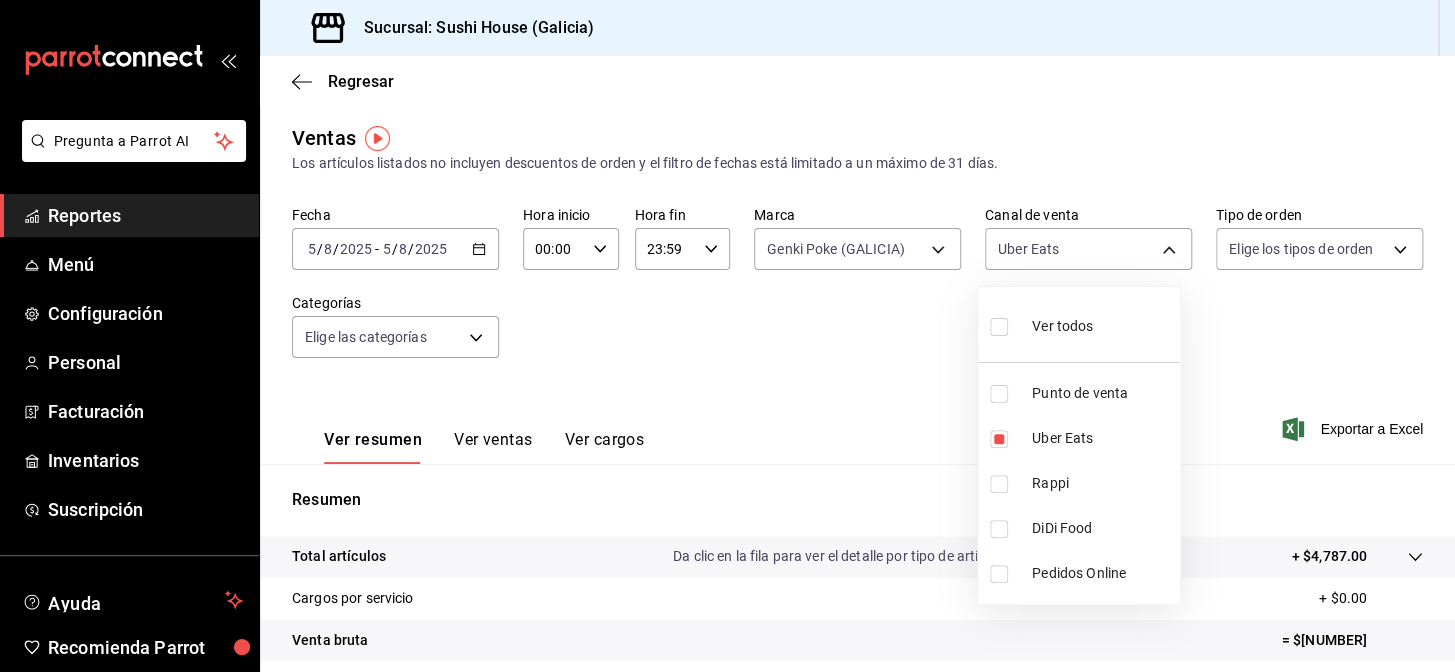 click at bounding box center [999, 529] 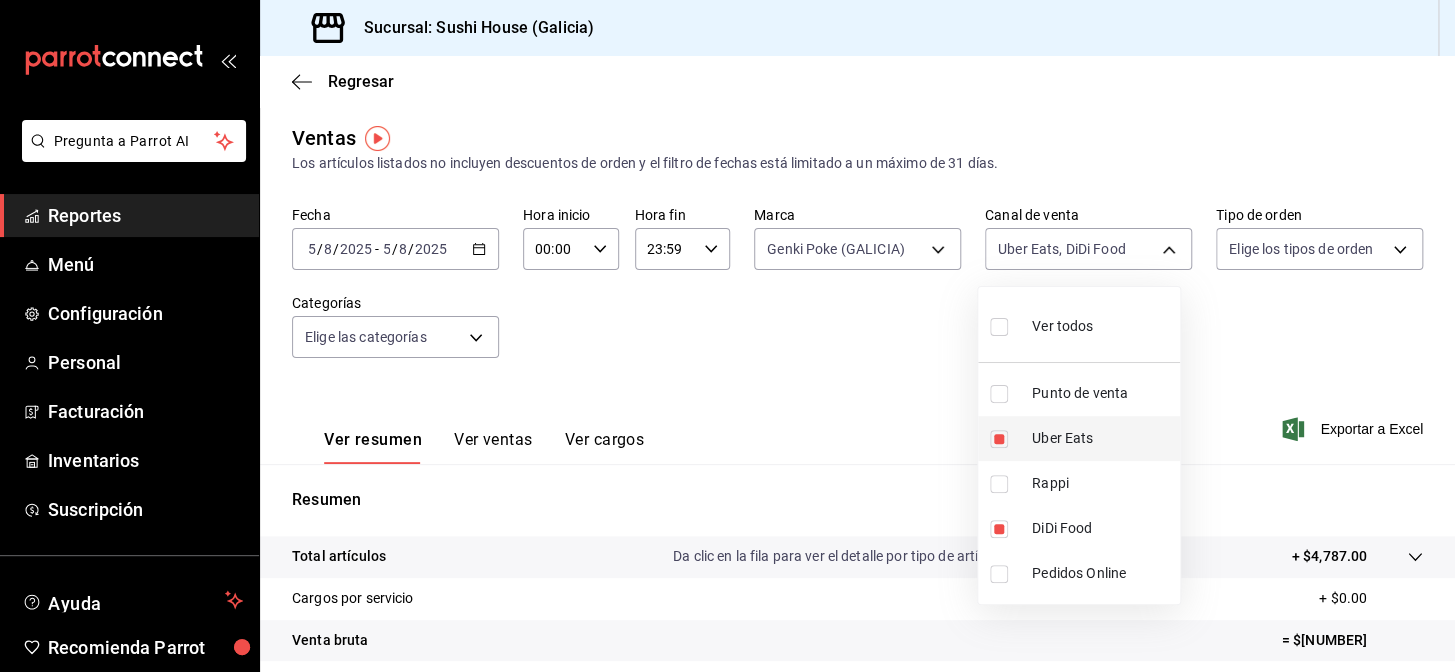 click at bounding box center [999, 439] 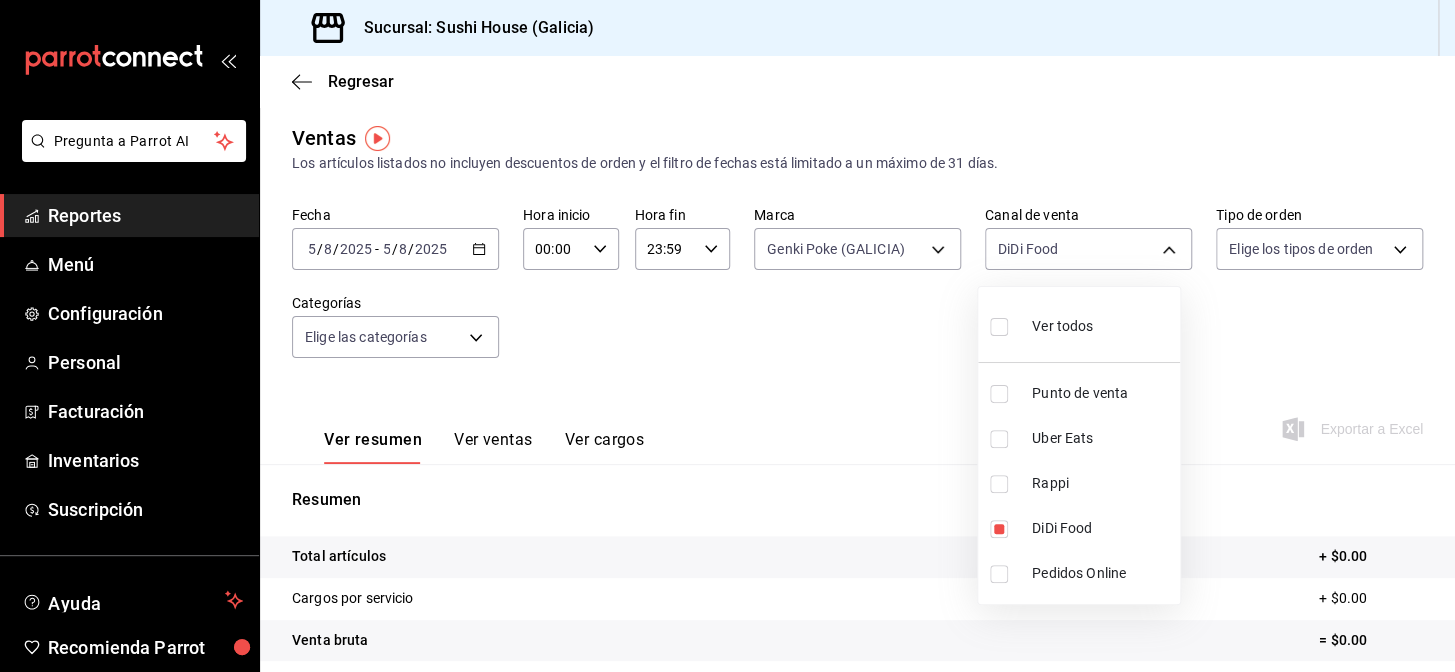 click at bounding box center (727, 336) 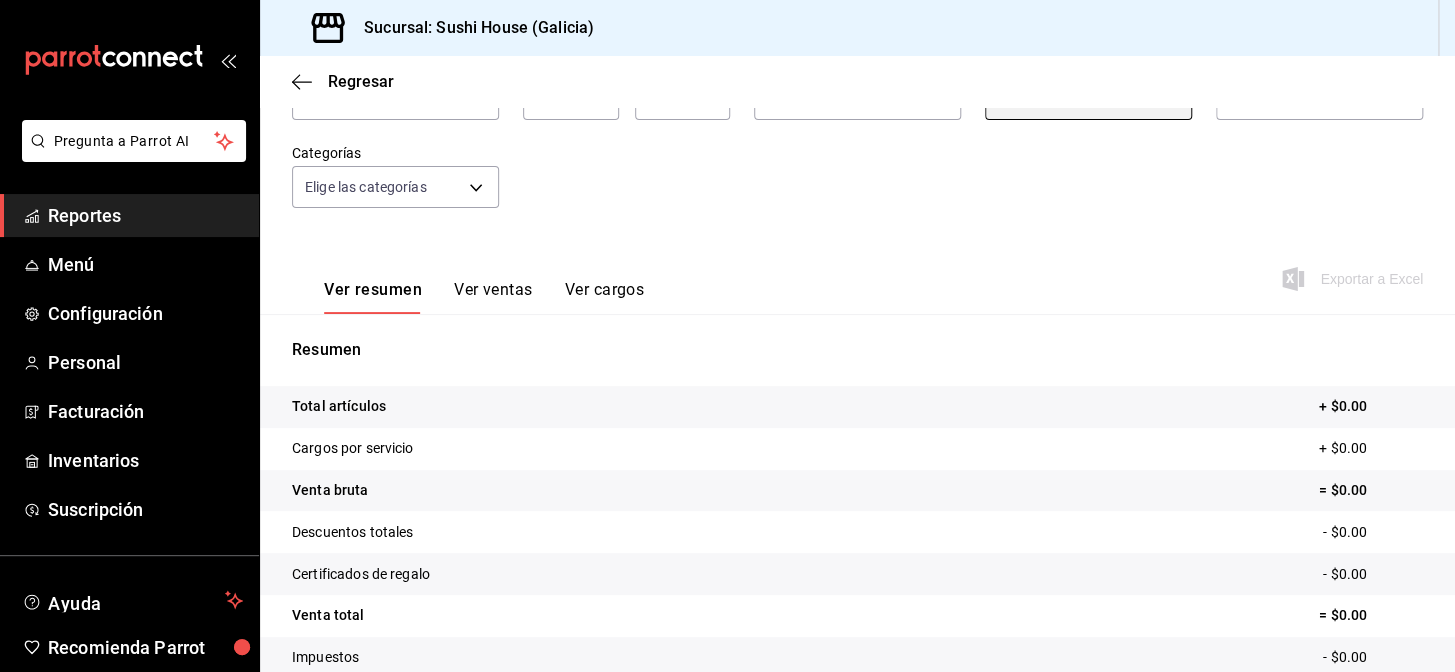 scroll, scrollTop: 0, scrollLeft: 0, axis: both 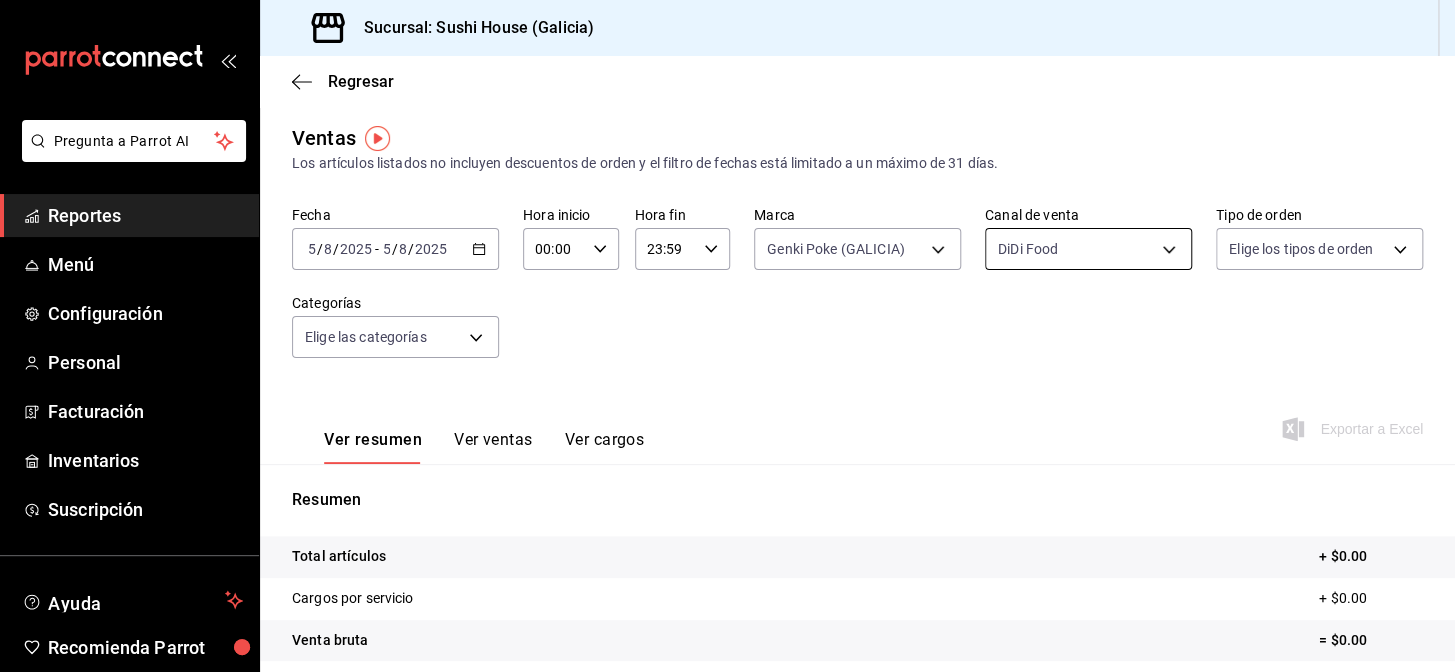 click on "Pregunta a Parrot AI Reportes   Menú   Configuración   Personal   Facturación   Inventarios   Suscripción   Ayuda Recomienda Parrot   [STATE] Encargado   Sugerir nueva función   Sucursal: Sushi House ([STATE]) Regresar Ventas Los artículos listados no incluyen descuentos de orden y el filtro de fechas está limitado a un máximo de 31 días. Fecha [DATE] [DATE] - [DATE] [DATE] Hora inicio 00:00 Hora inicio Hora fin 23:59 Hora fin Marca Genki Poke ([STATE]) [UUID] Canal de venta DiDi Food DIDI_FOOD Tipo de orden Elige los tipos de orden Categorías Elige las categorías Ver resumen Ver ventas Ver cargos Exportar a Excel Resumen Total artículos + $[NUMBER] Cargos por servicio + $[NUMBER] Venta bruta = $[NUMBER] Descuentos totales - $[NUMBER] Certificados de regalo - $[NUMBER] Venta total = $[NUMBER] Impuestos - $[NUMBER] Venta neta = $[NUMBER] Pregunta a Parrot AI Reportes   Menú   Configuración   Personal   Facturación   Inventarios   Suscripción   Ayuda Recomienda Parrot" at bounding box center [727, 336] 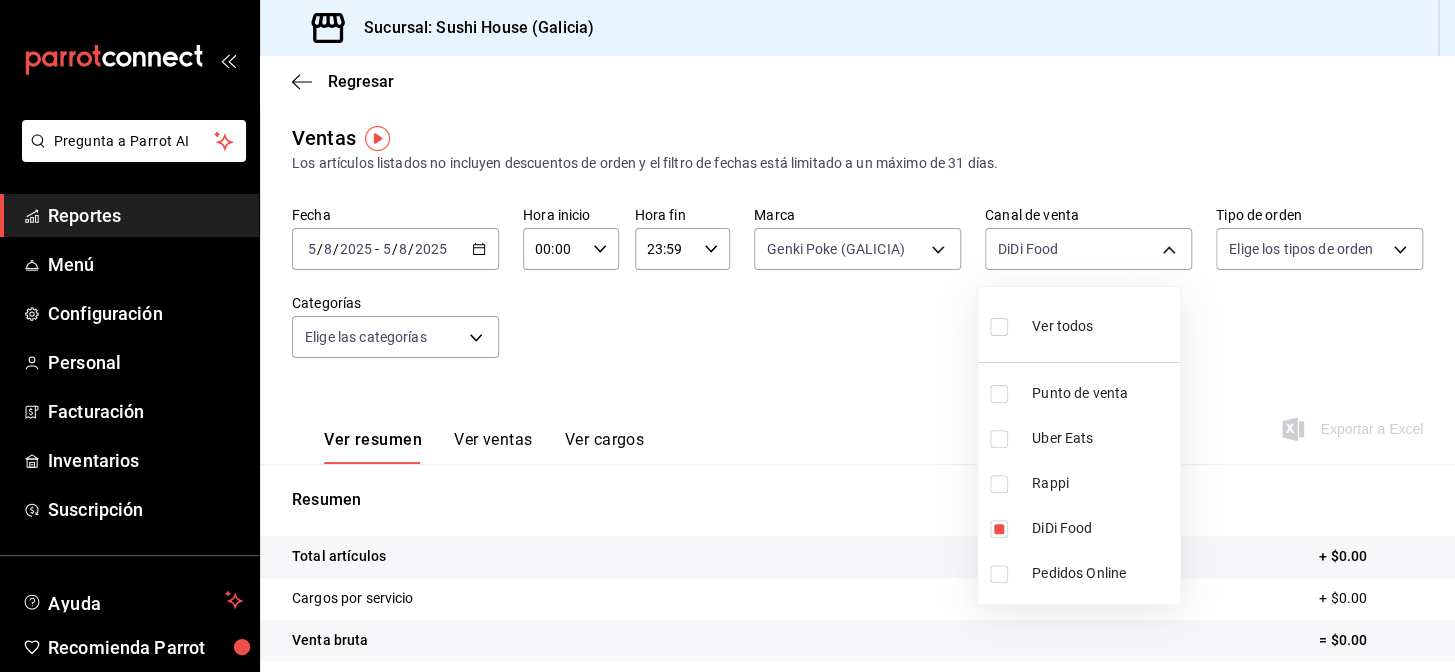 click at bounding box center [727, 336] 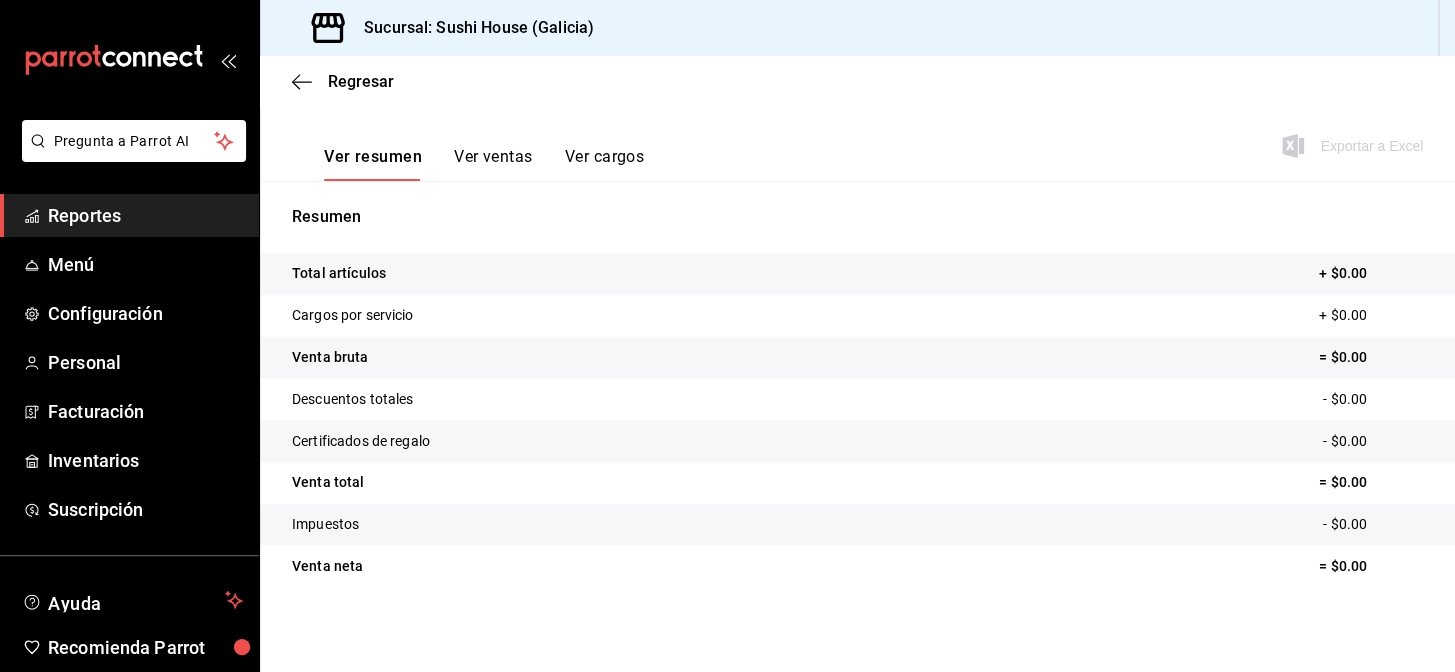 scroll, scrollTop: 286, scrollLeft: 0, axis: vertical 